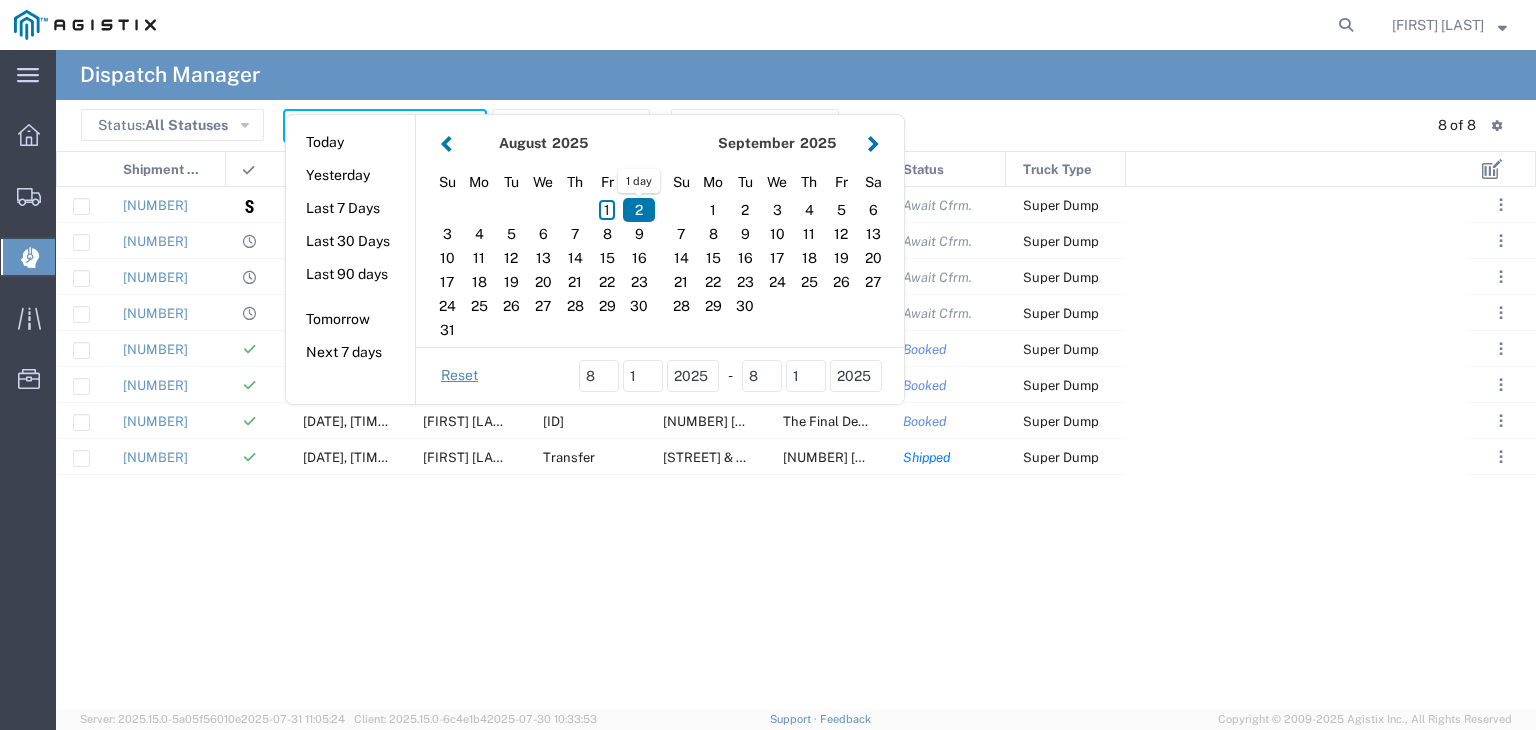 scroll, scrollTop: 0, scrollLeft: 0, axis: both 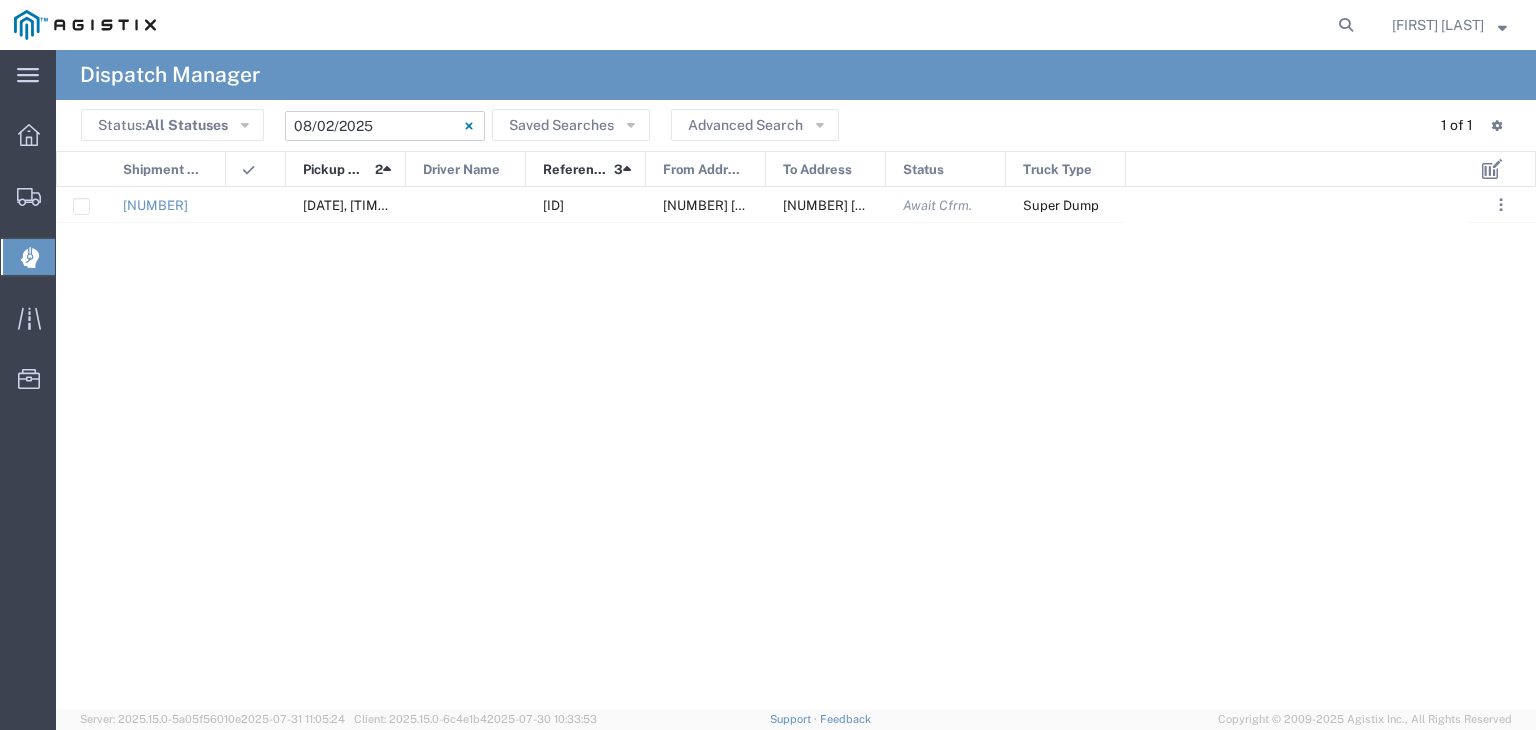 click on "[DATE] - [DATE]" 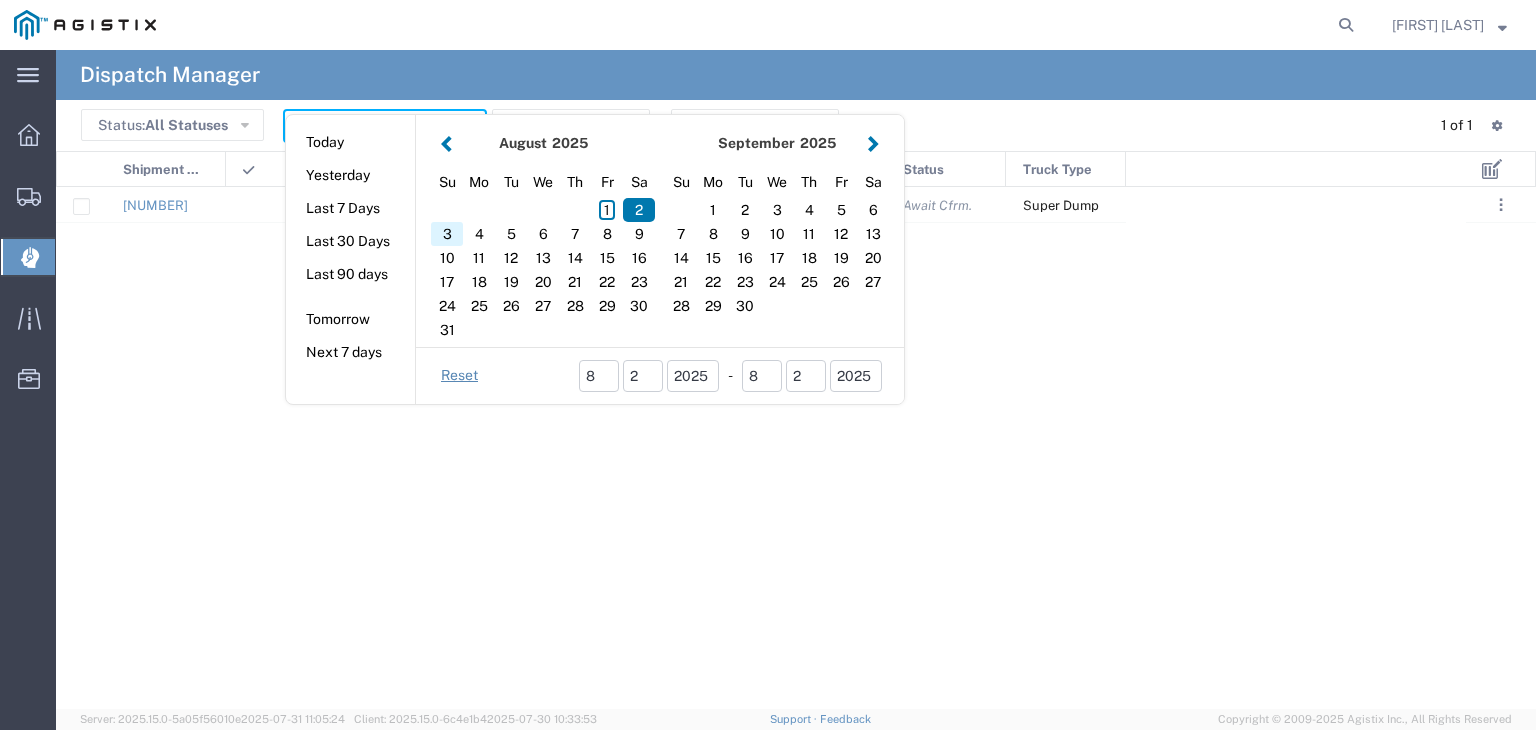click on "3" 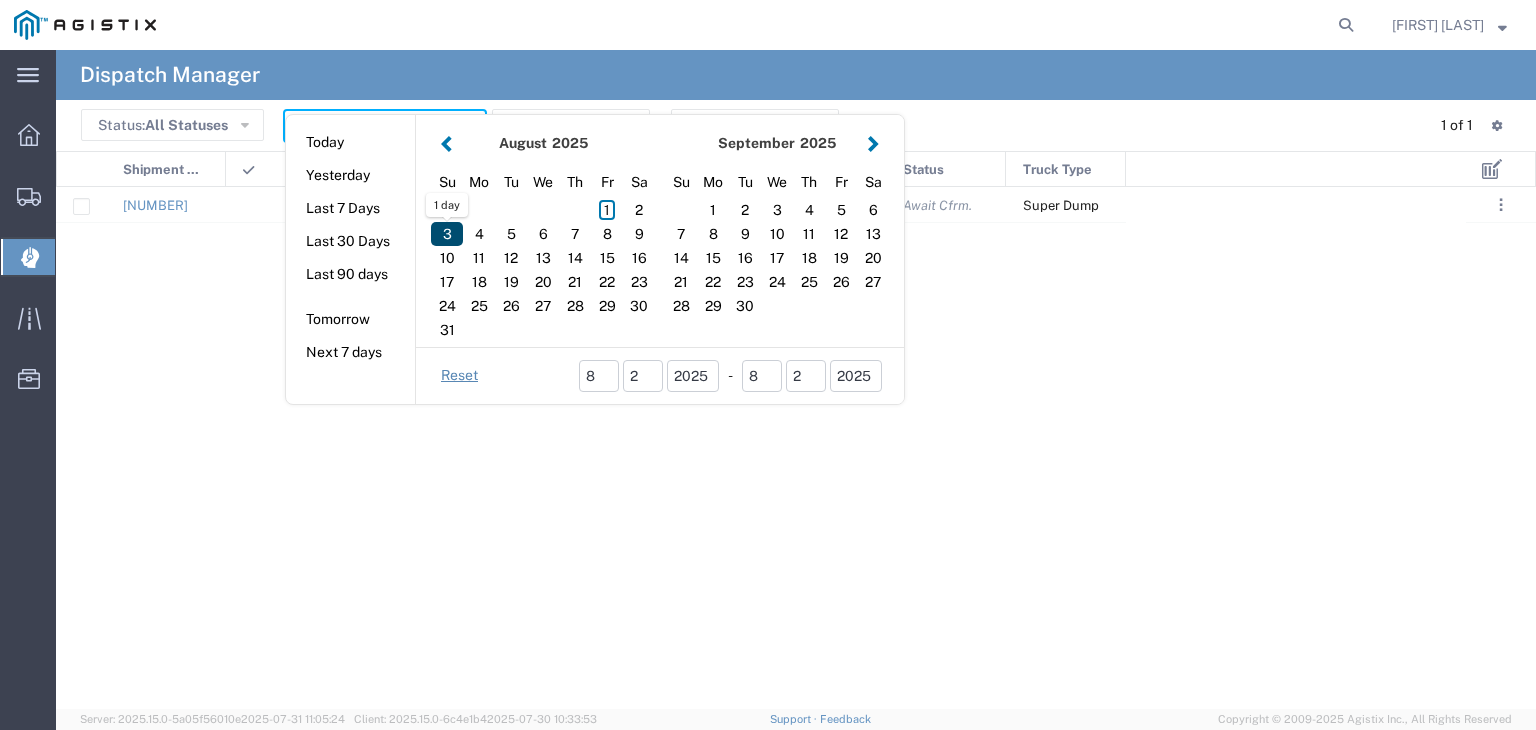 click on "3" 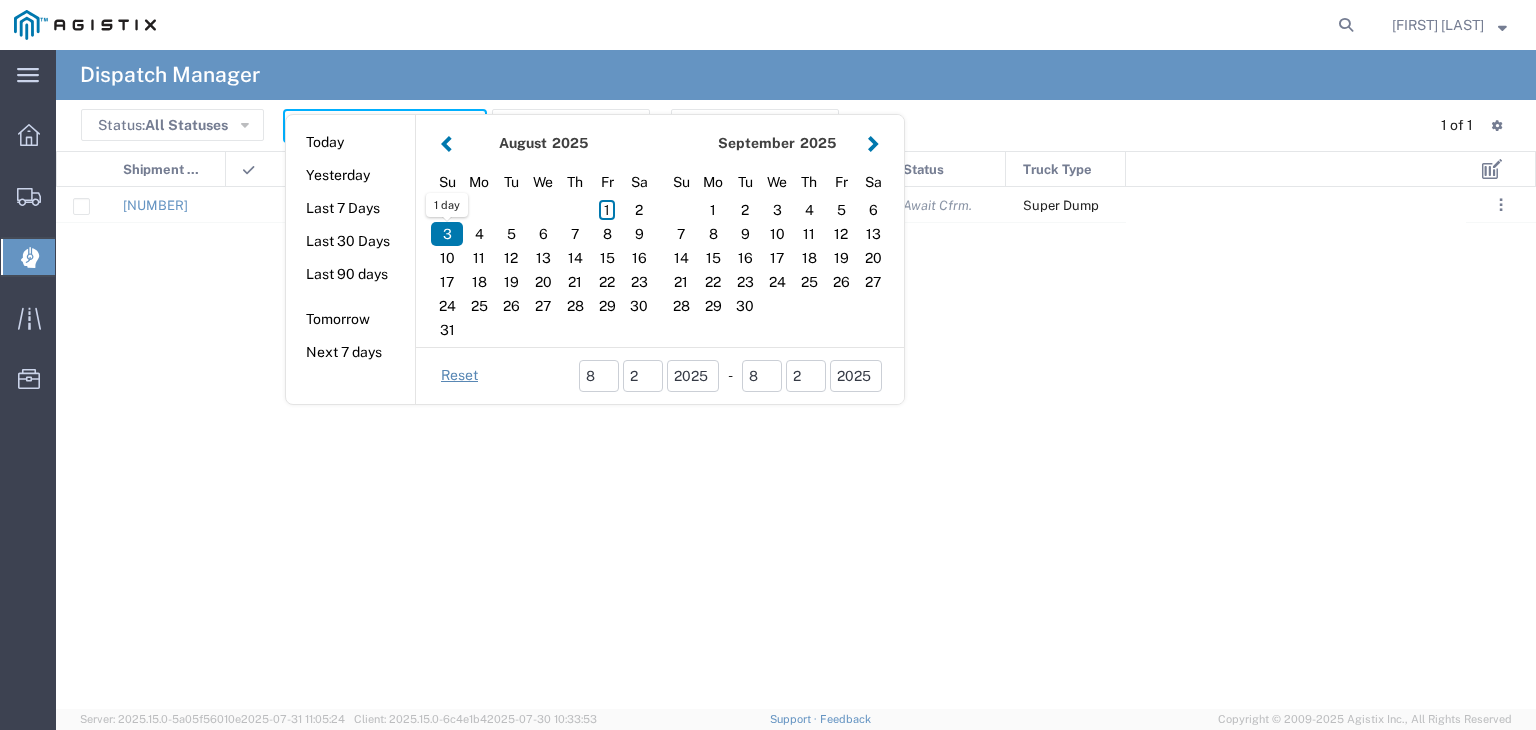 type on "08/03/2025" 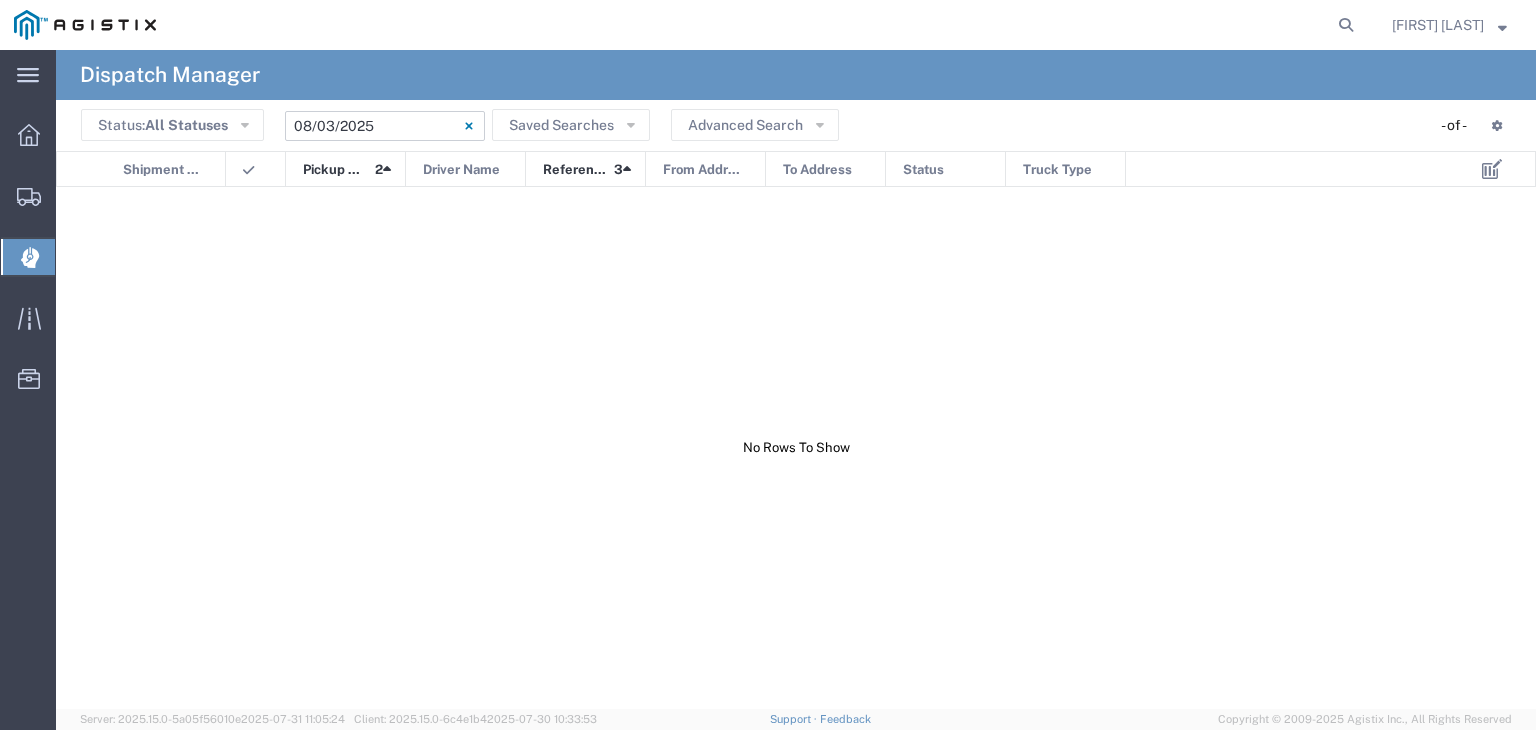 click on "[DATE] - [DATE]" 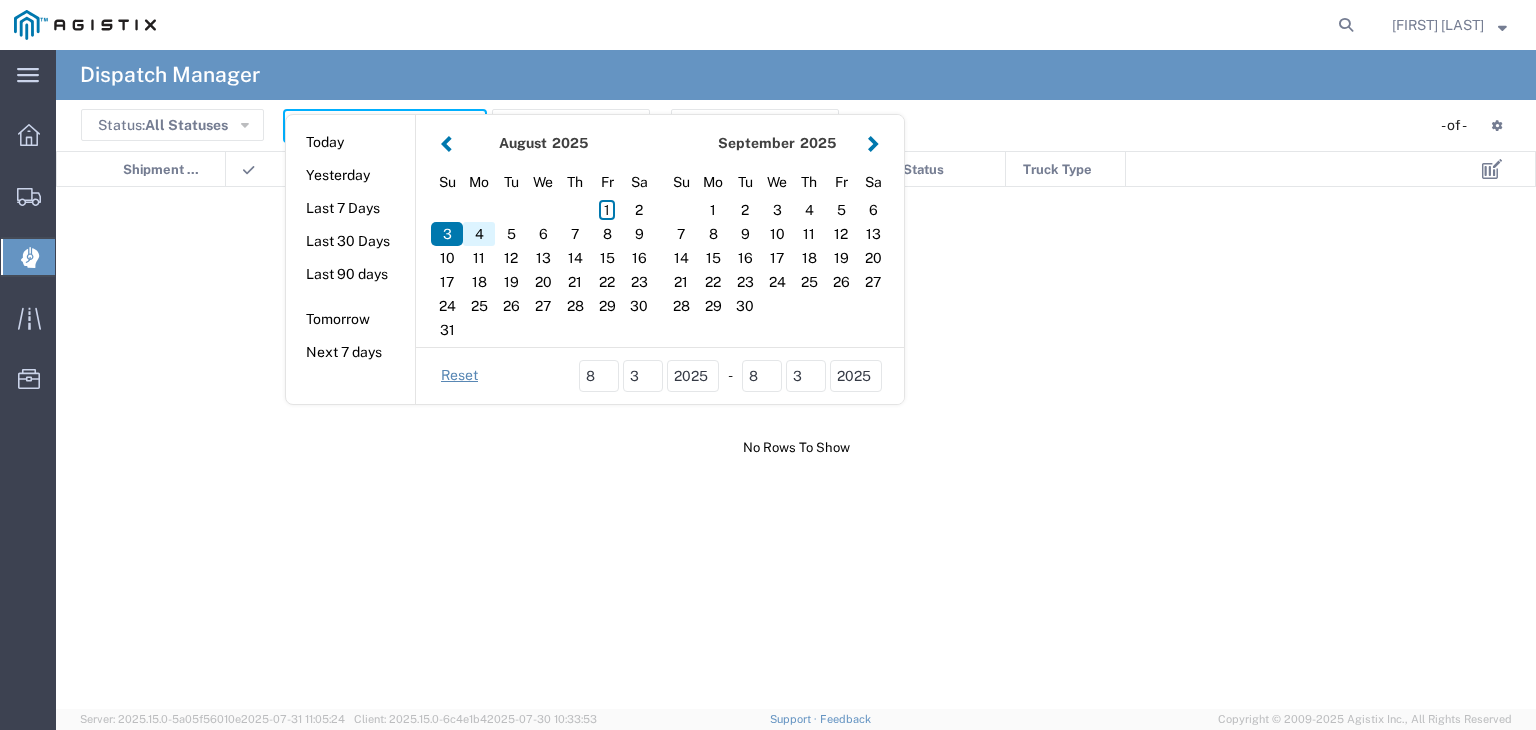 click on "4" 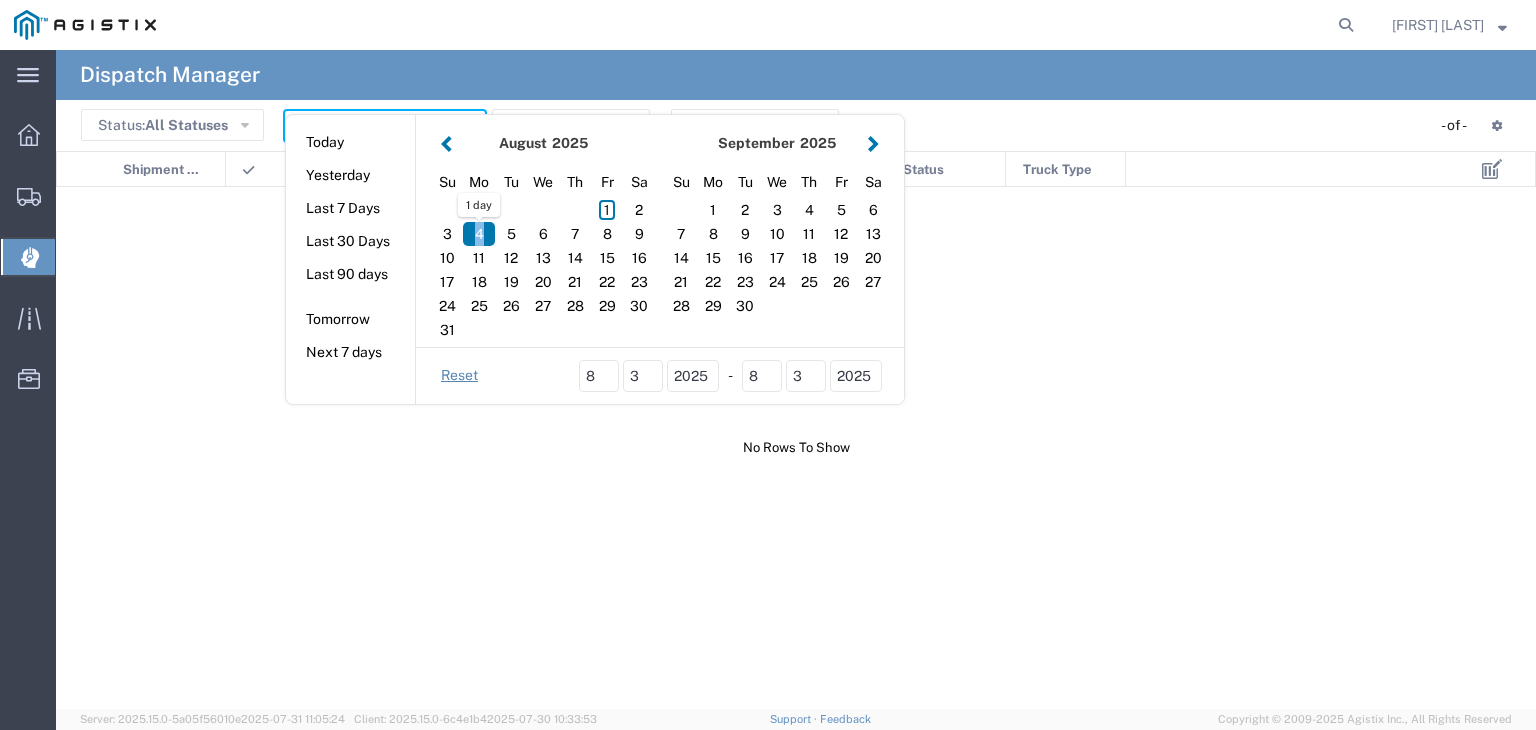 click on "4" 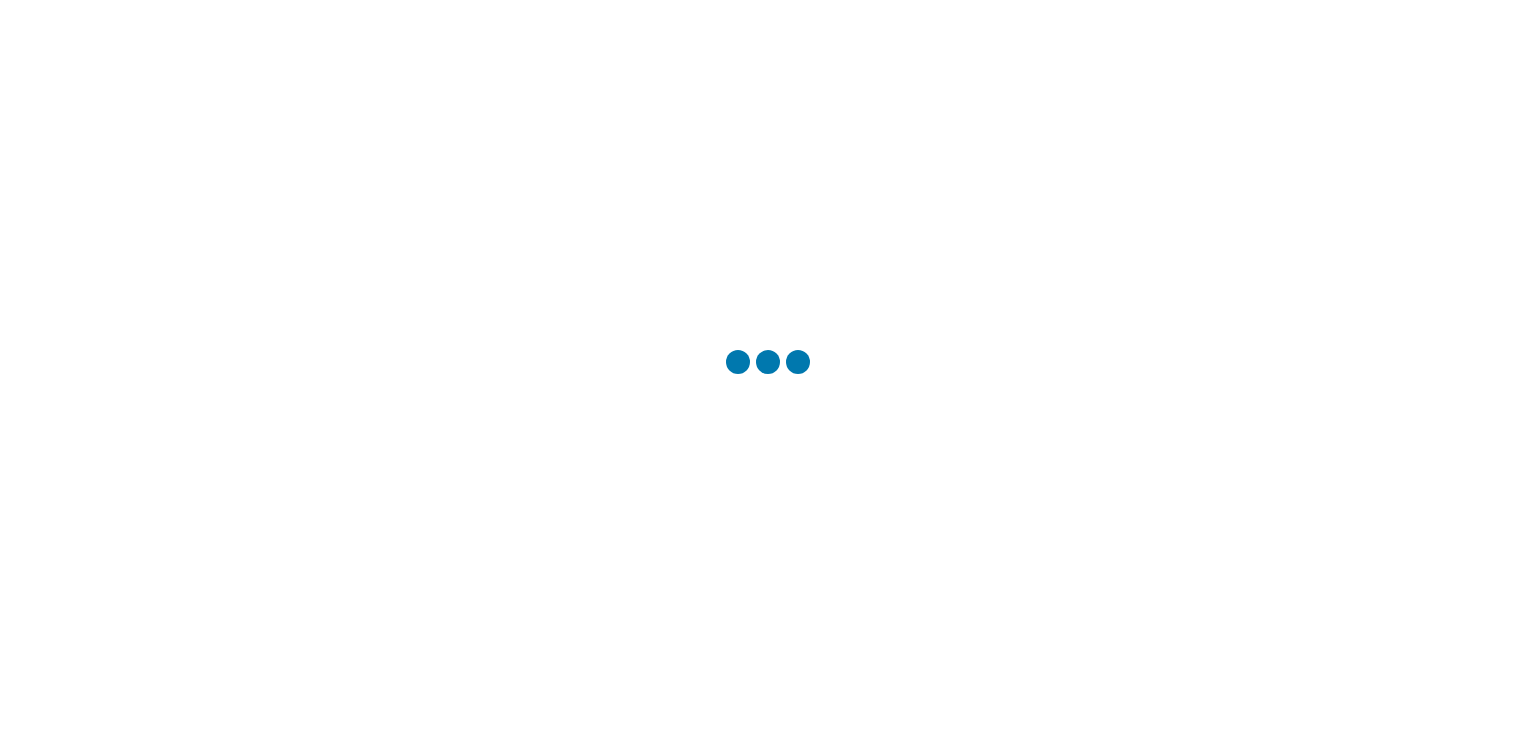 scroll, scrollTop: 0, scrollLeft: 0, axis: both 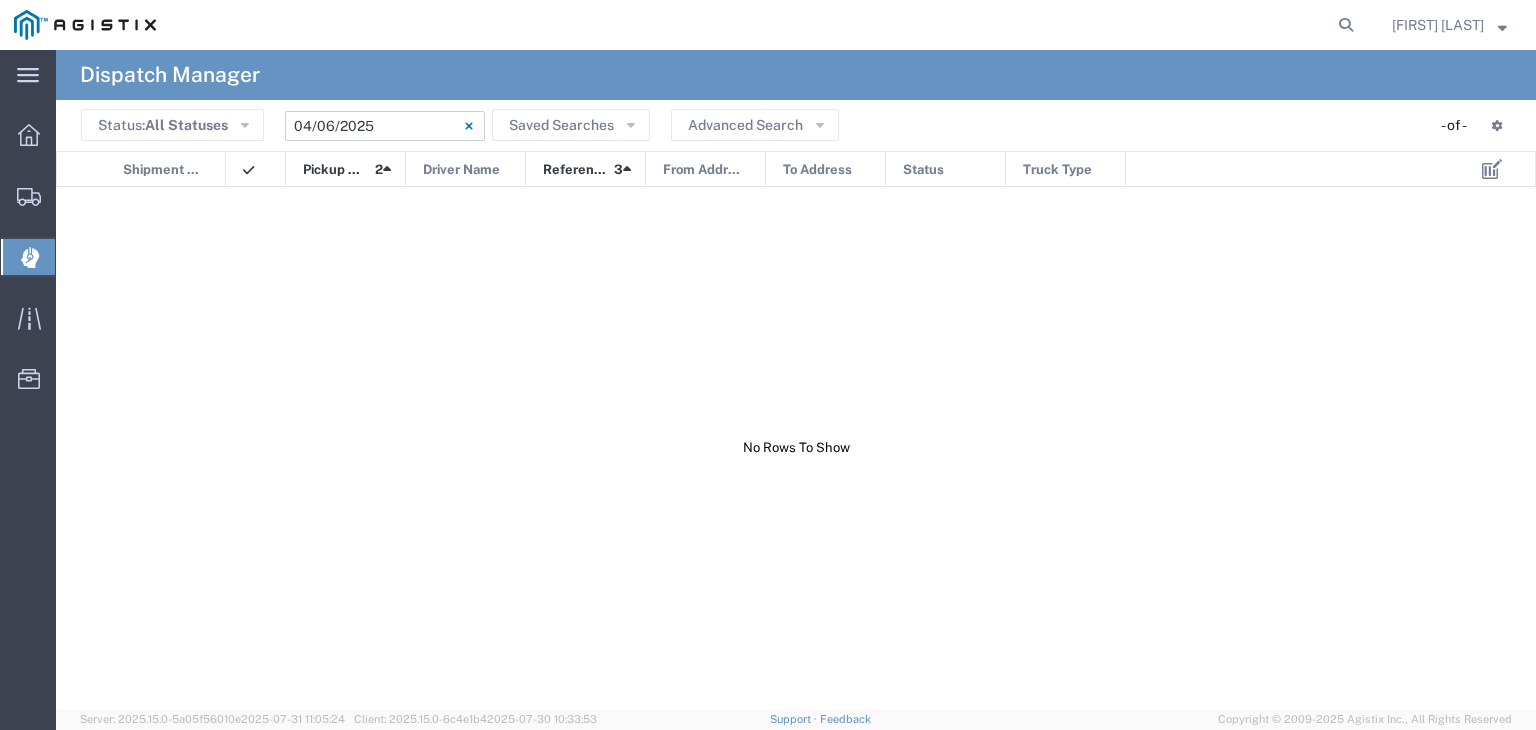 click on "[DATE] - [DATE]" 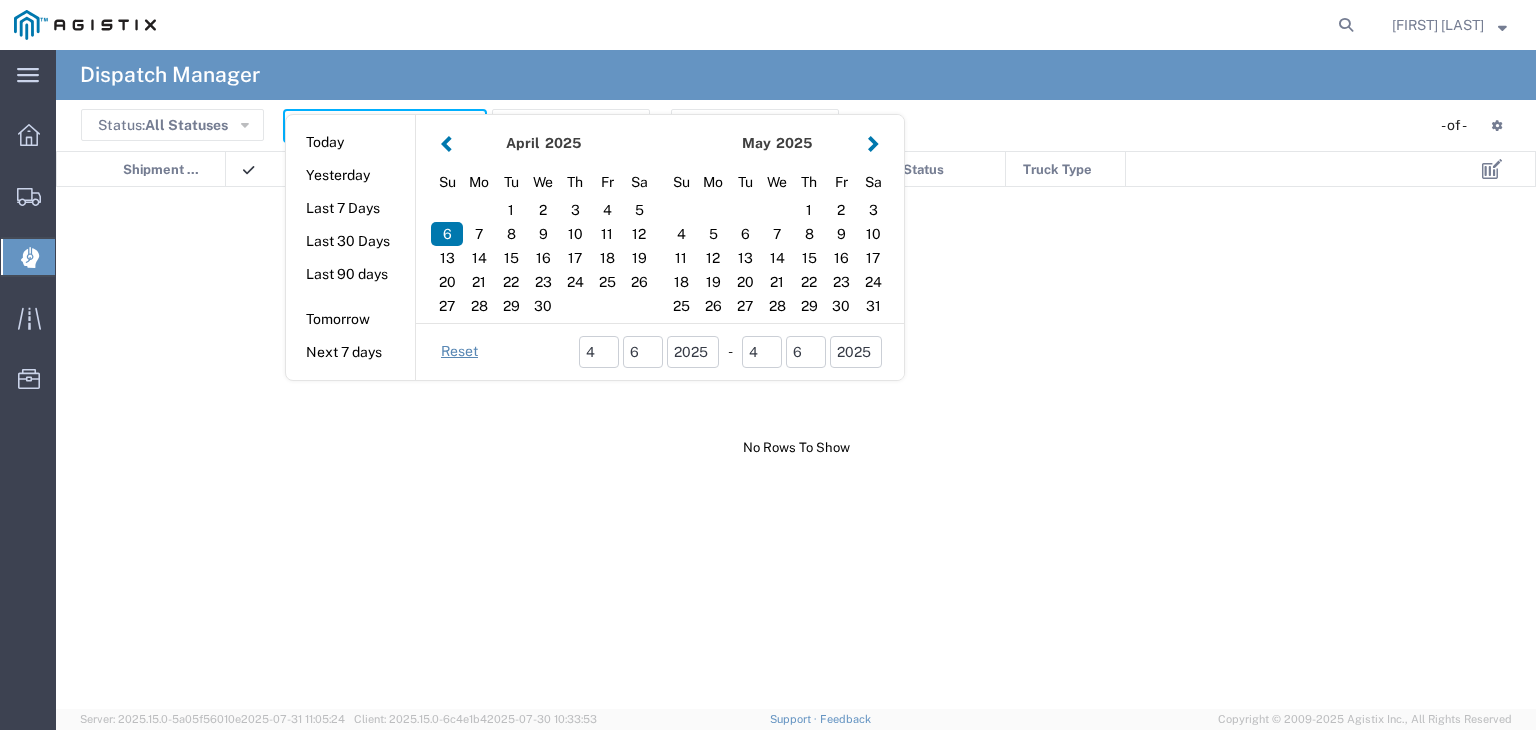 click 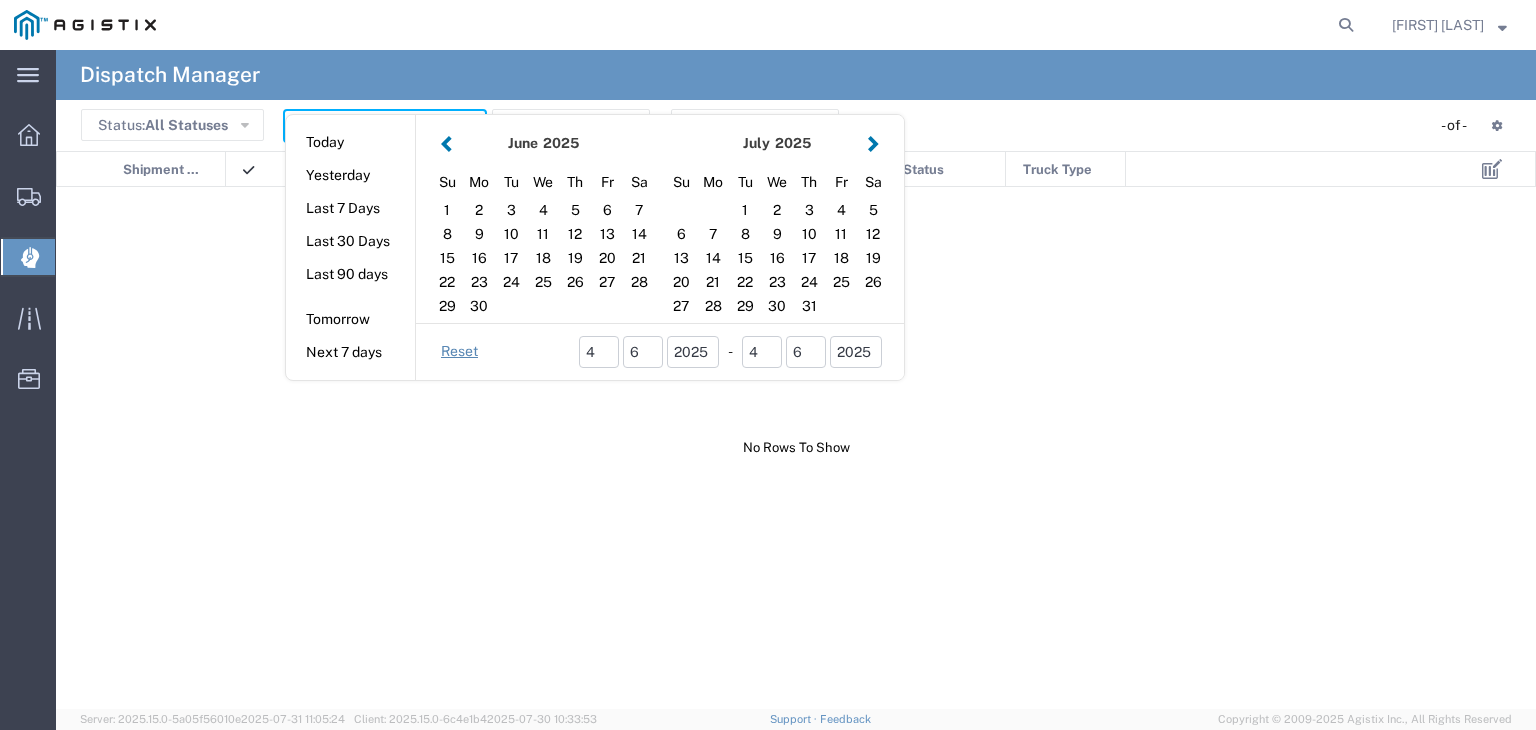 click 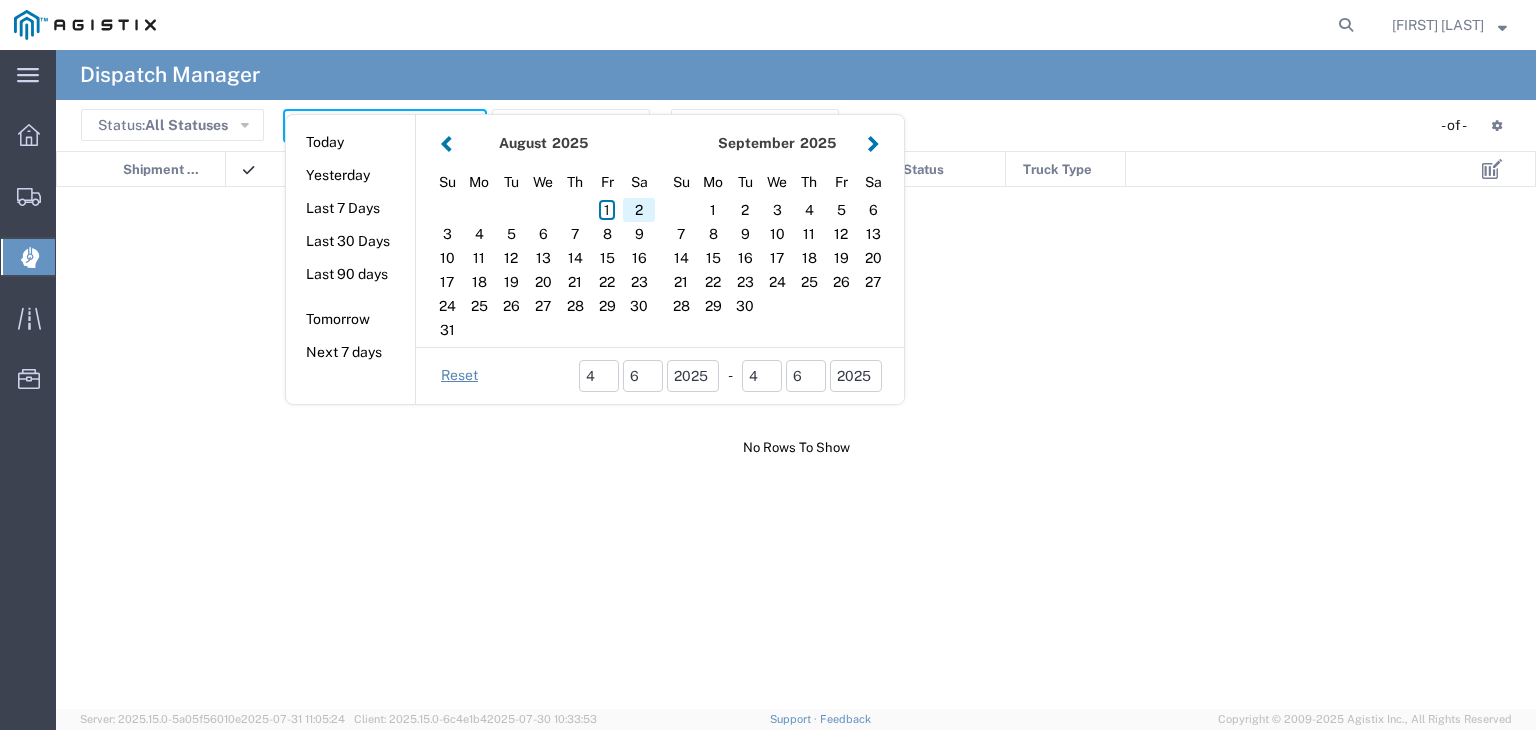 click on "2" 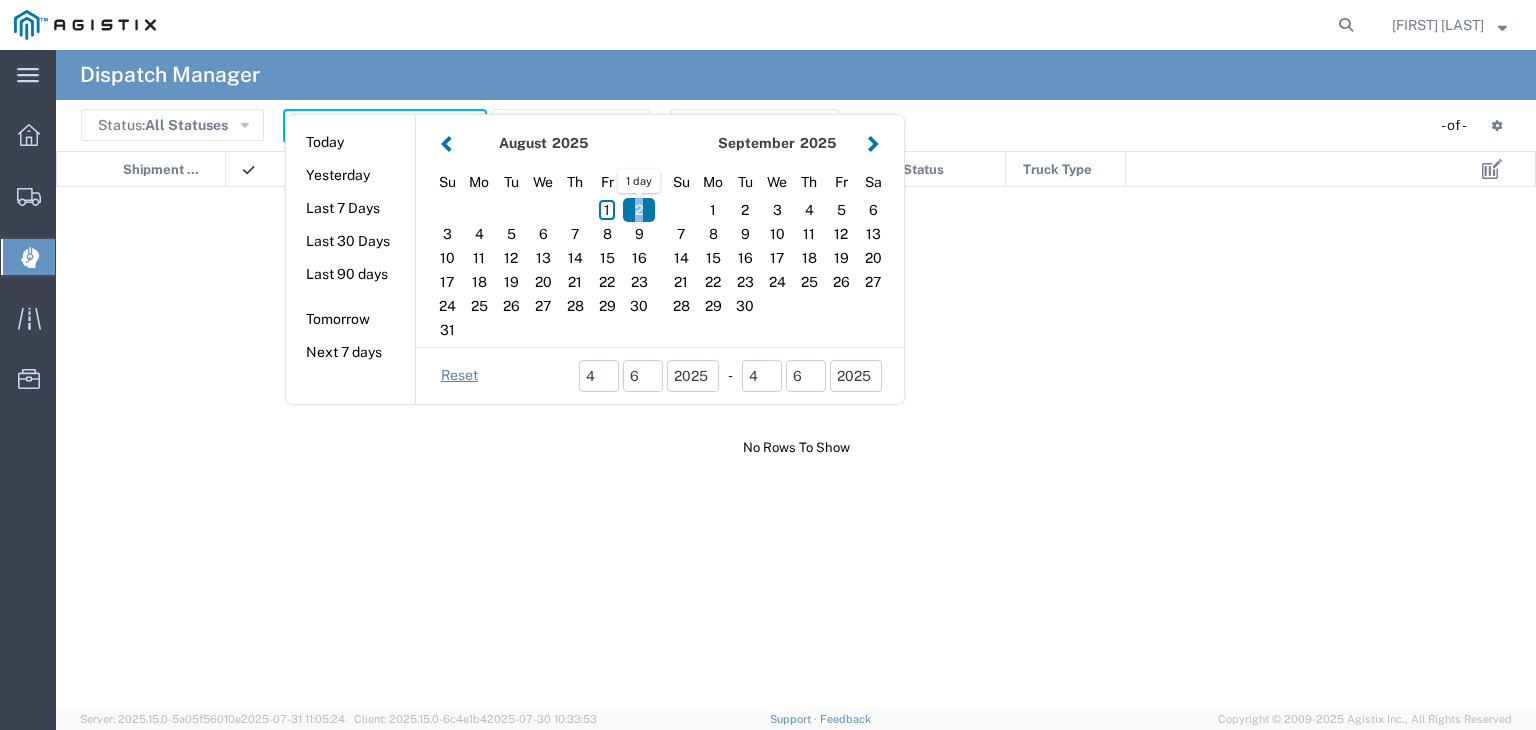 click on "2" 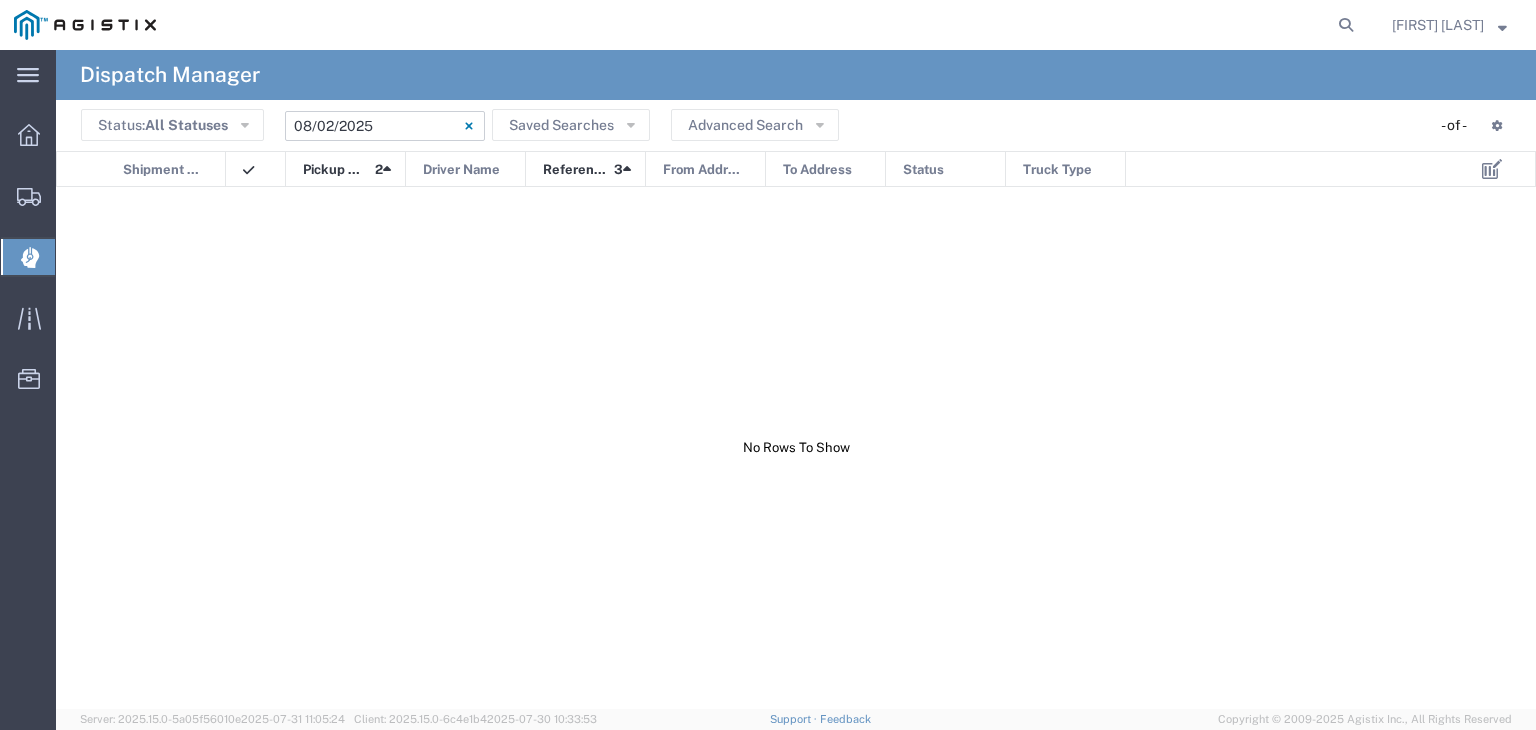 click on "[DATE] - [DATE]" 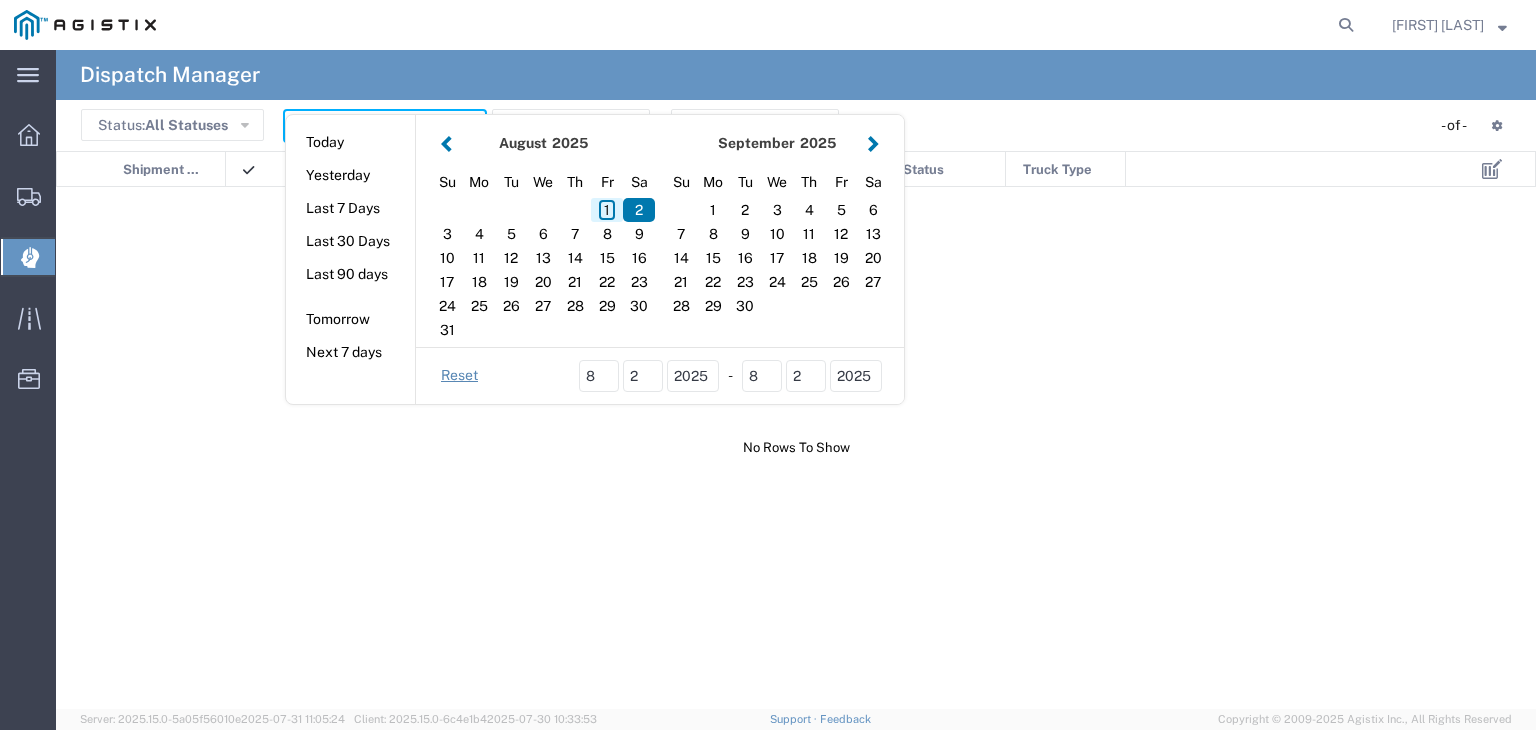 click on "1" 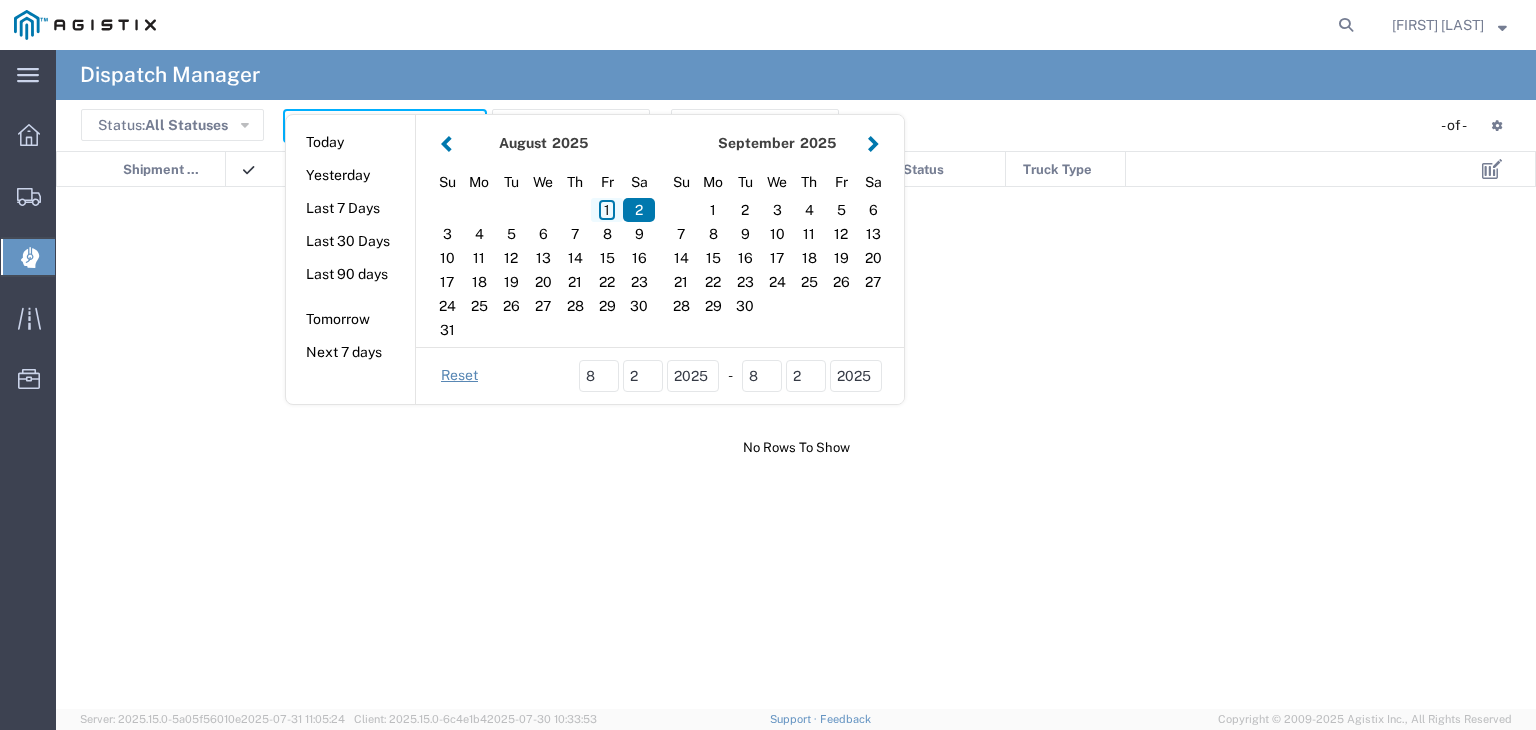 type on "08/01/2025" 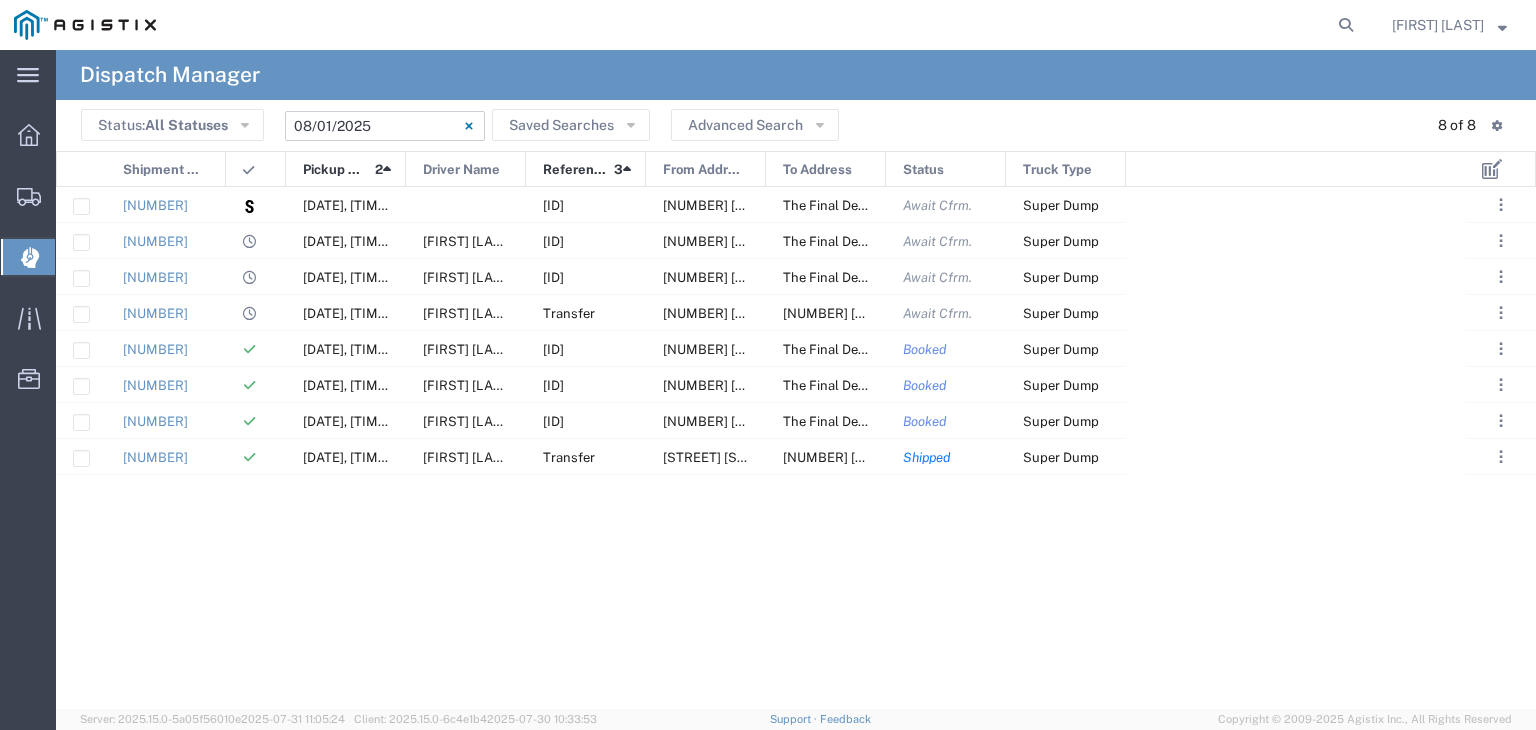 click on "[DATE] - [DATE]" 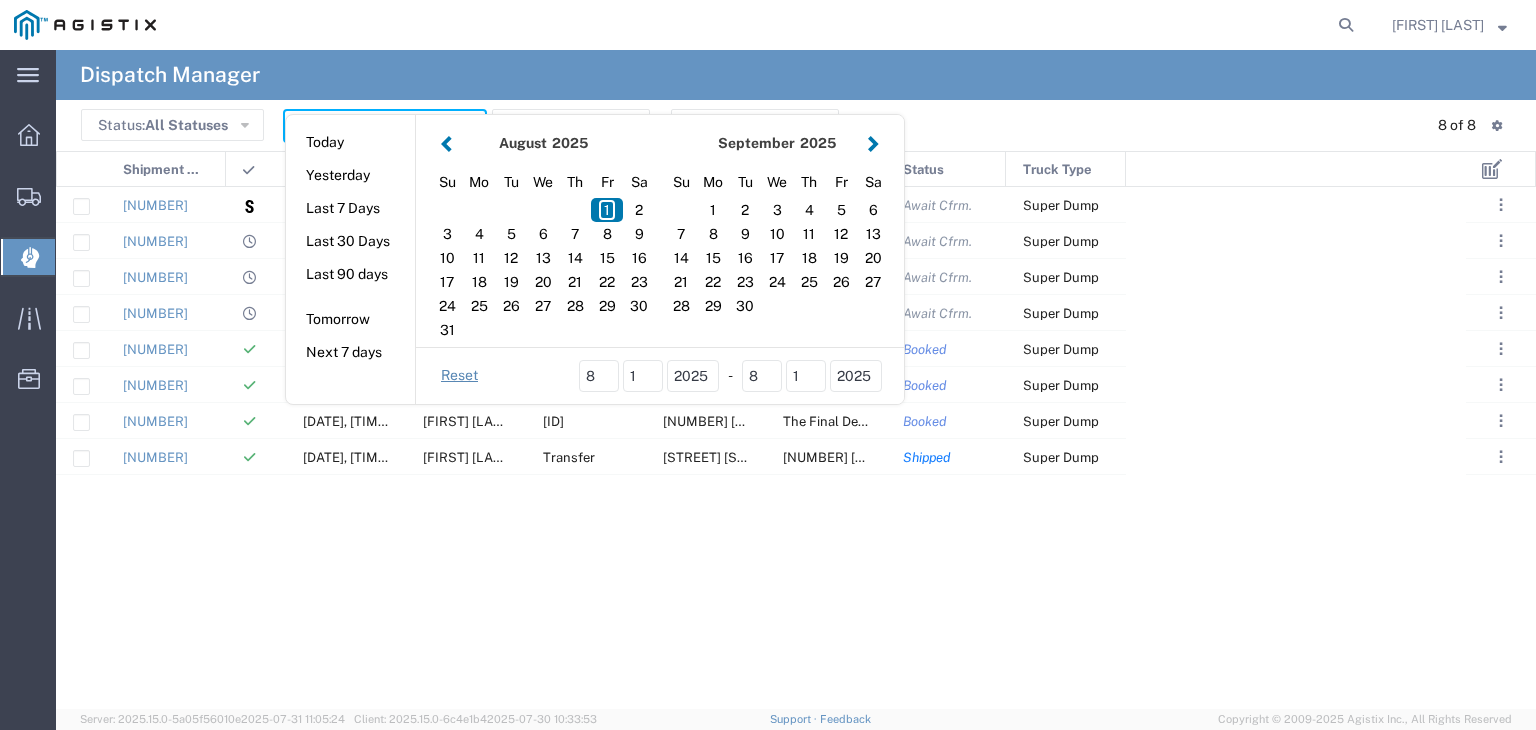 click 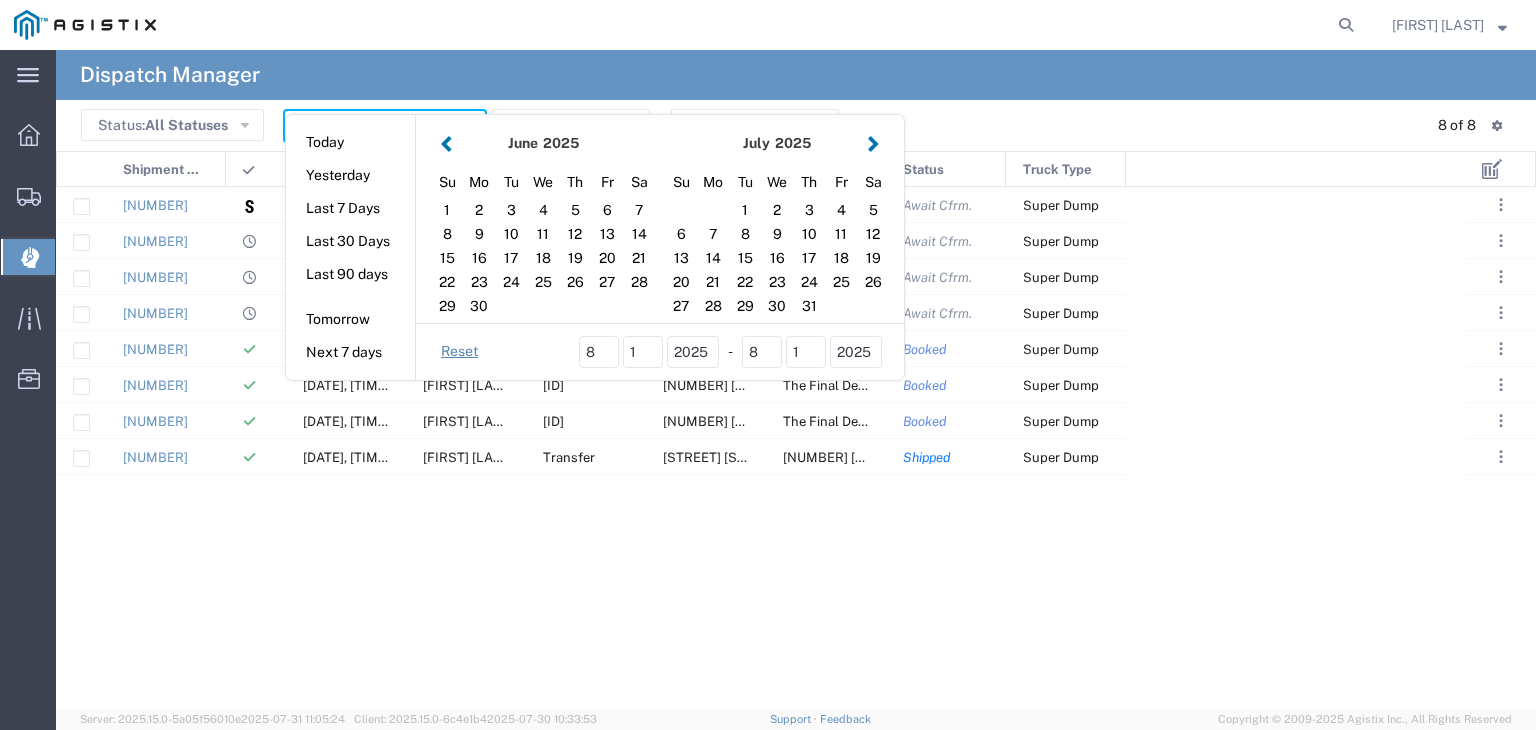 click 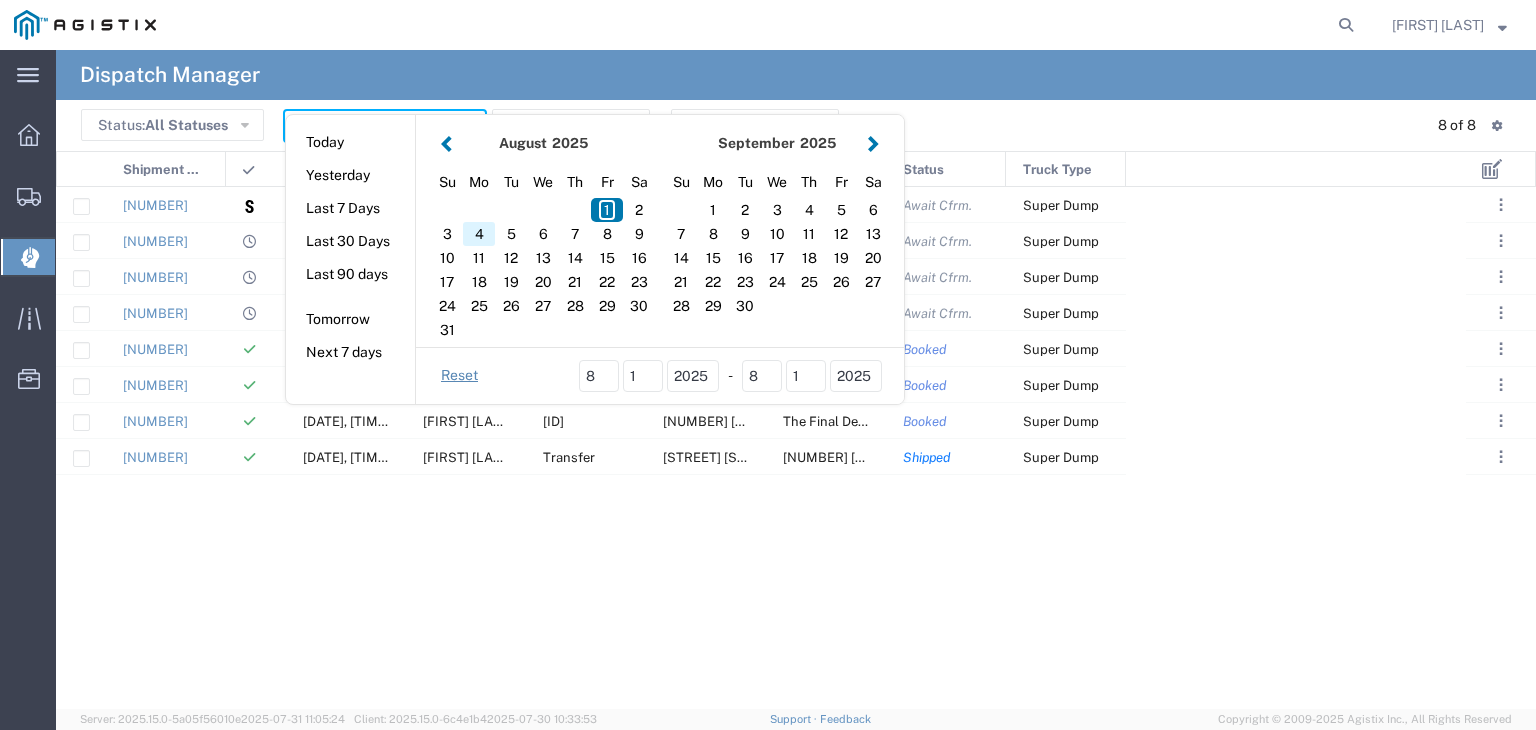 click on "4" 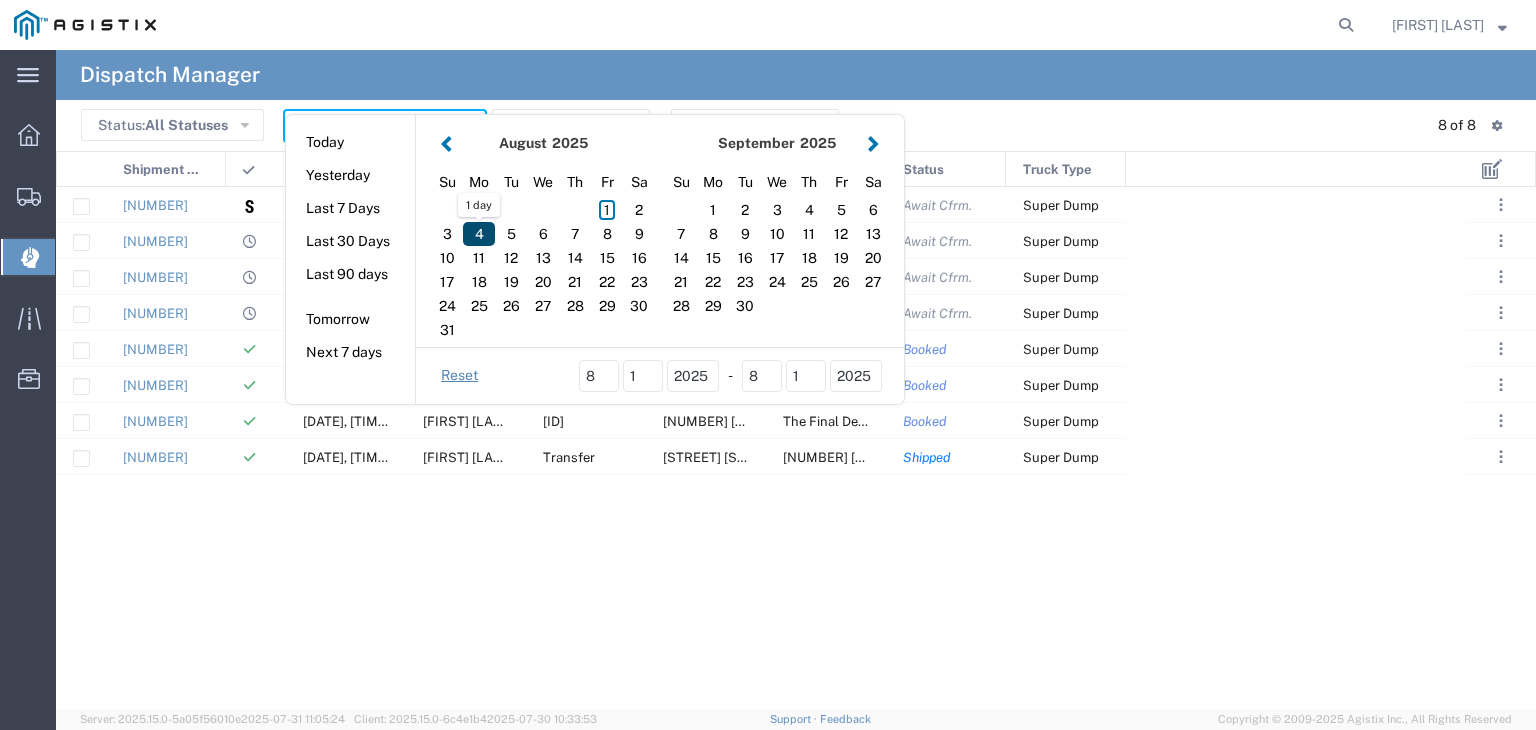click on "4" 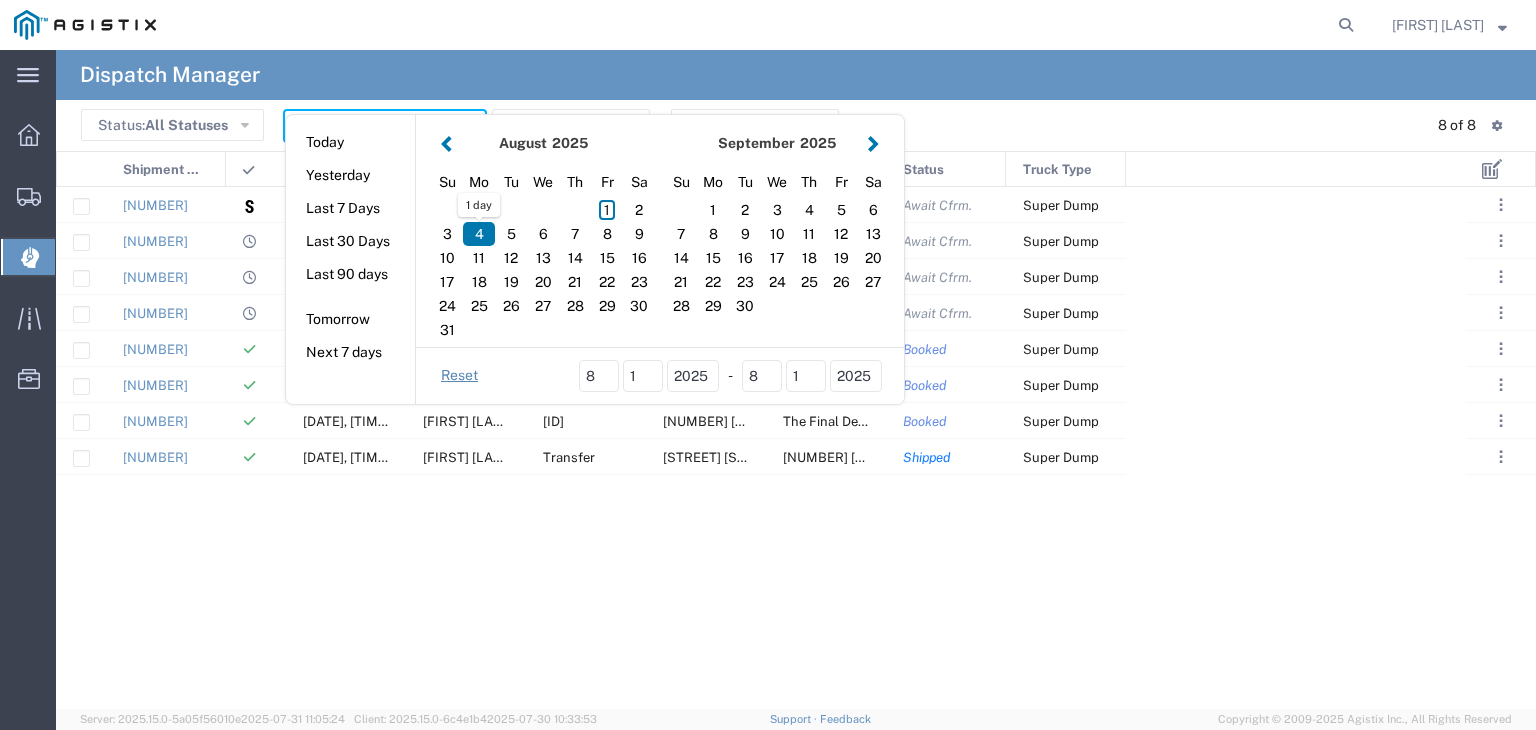 type on "08/04/2025" 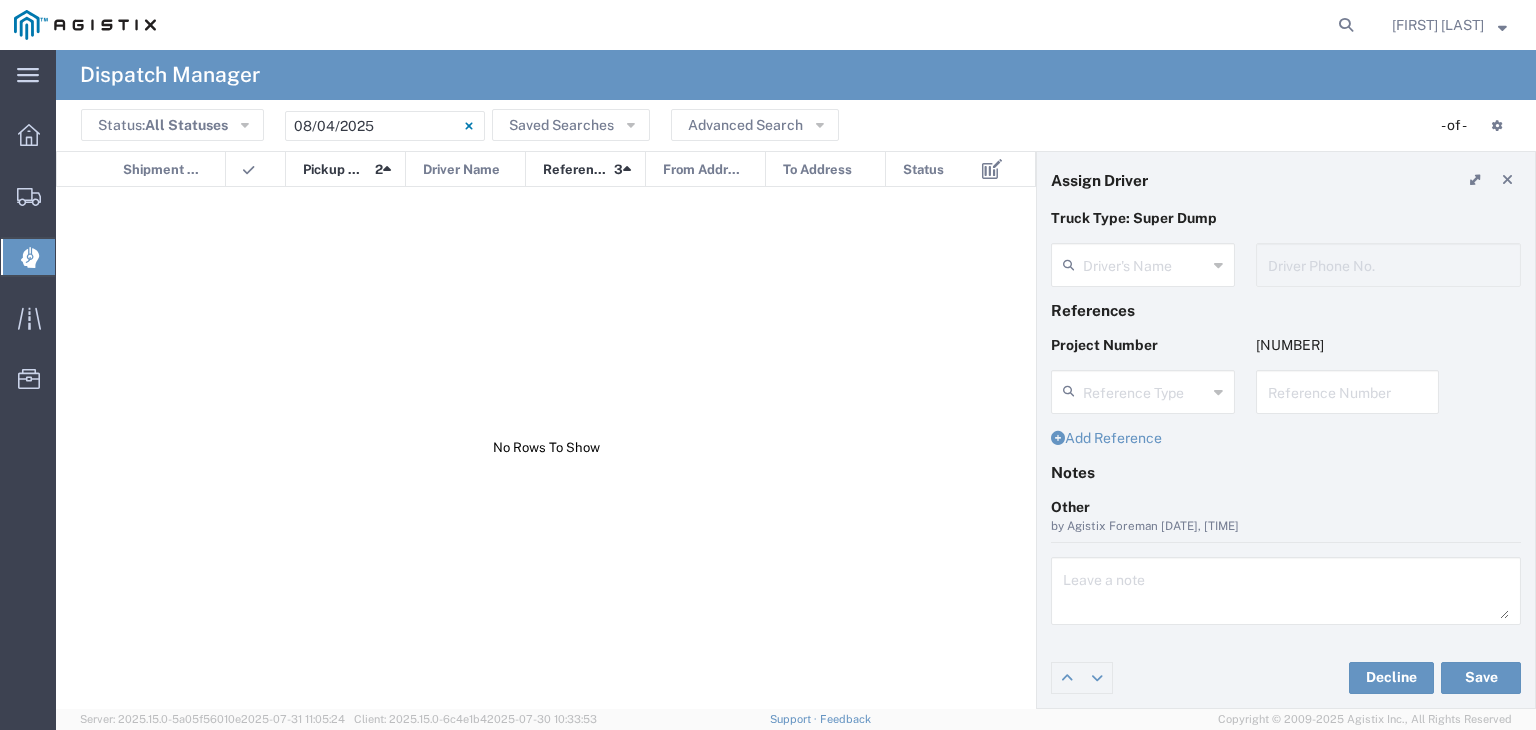 type on "[FIRST] [LAST]" 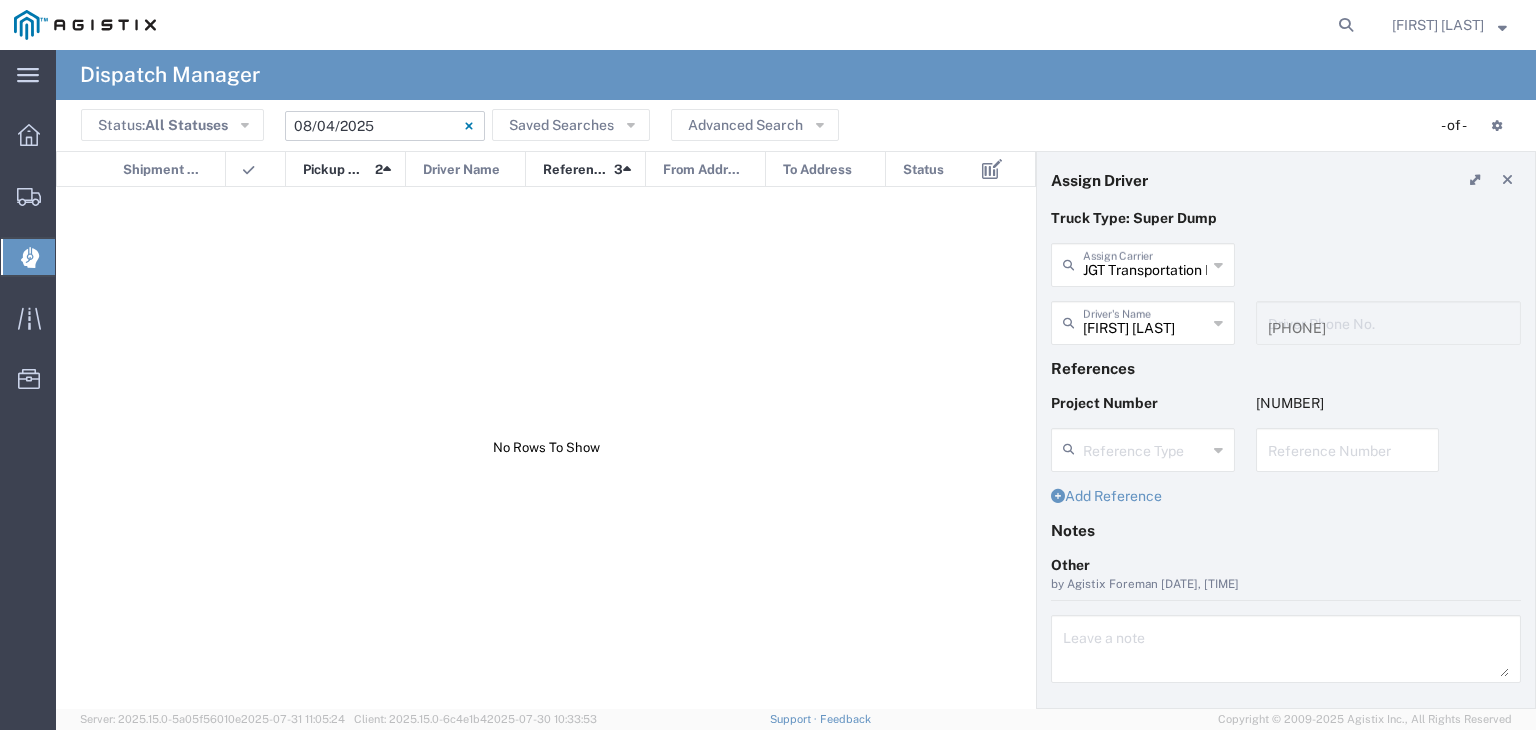 click on "[DATE] - [DATE]" 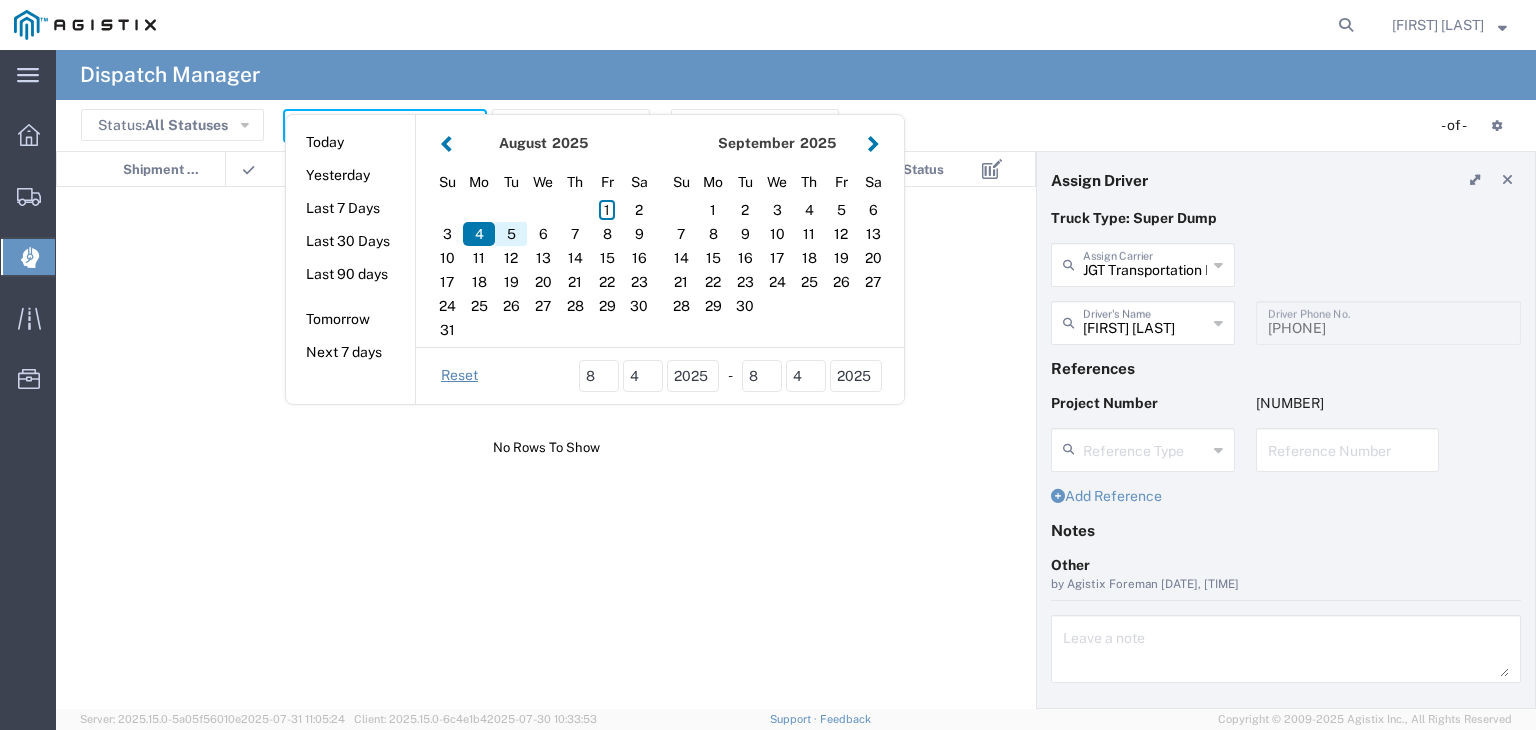 click on "5" 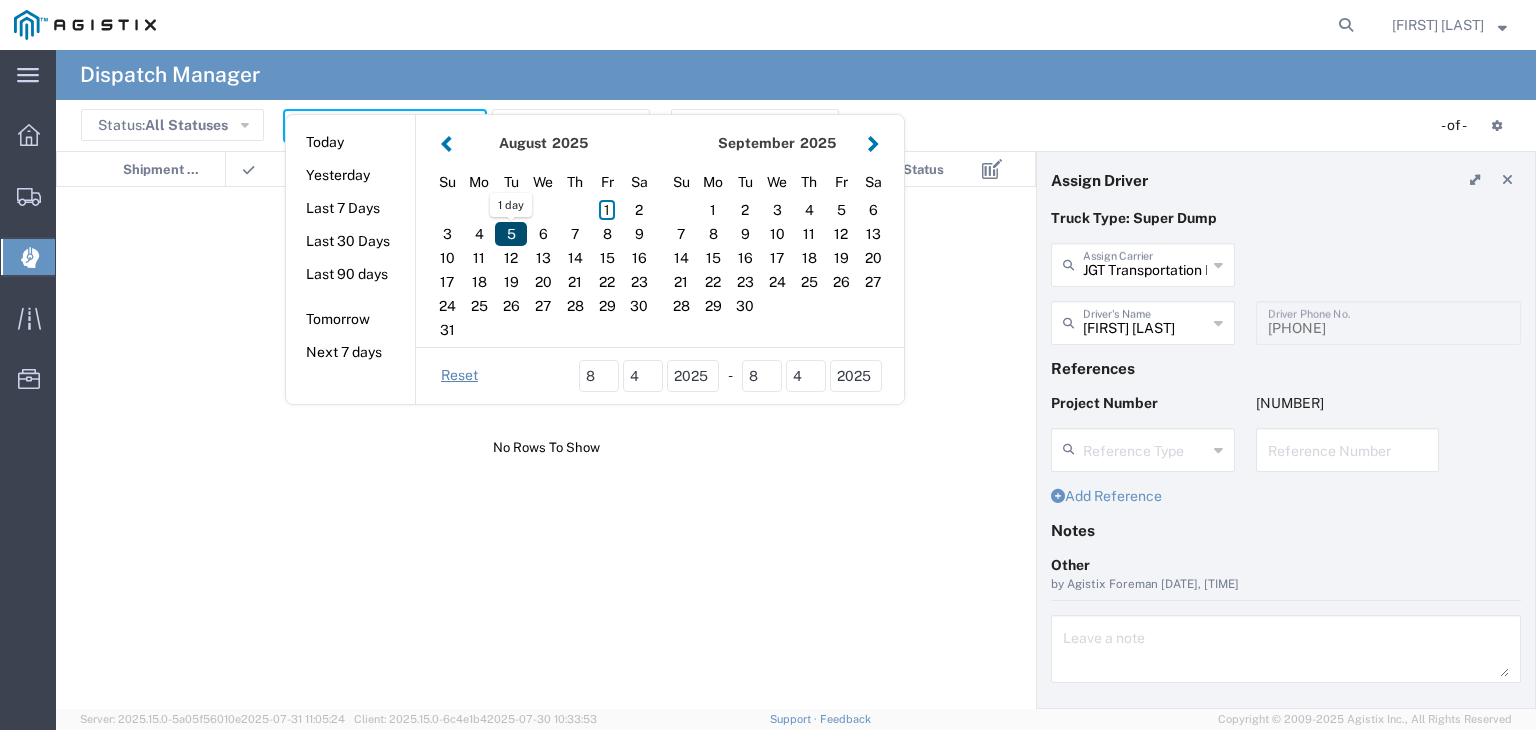 click on "5" 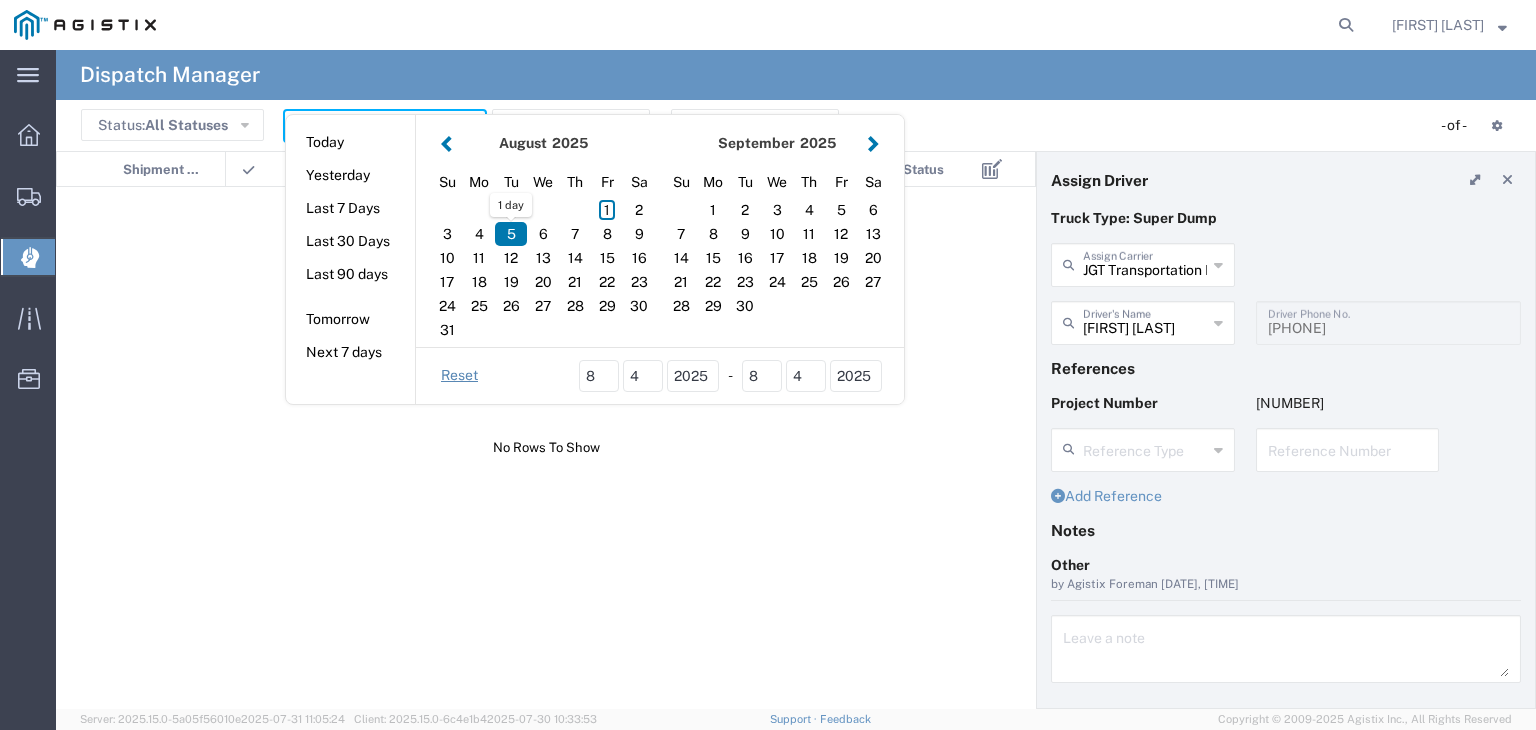 type on "08/05/2025" 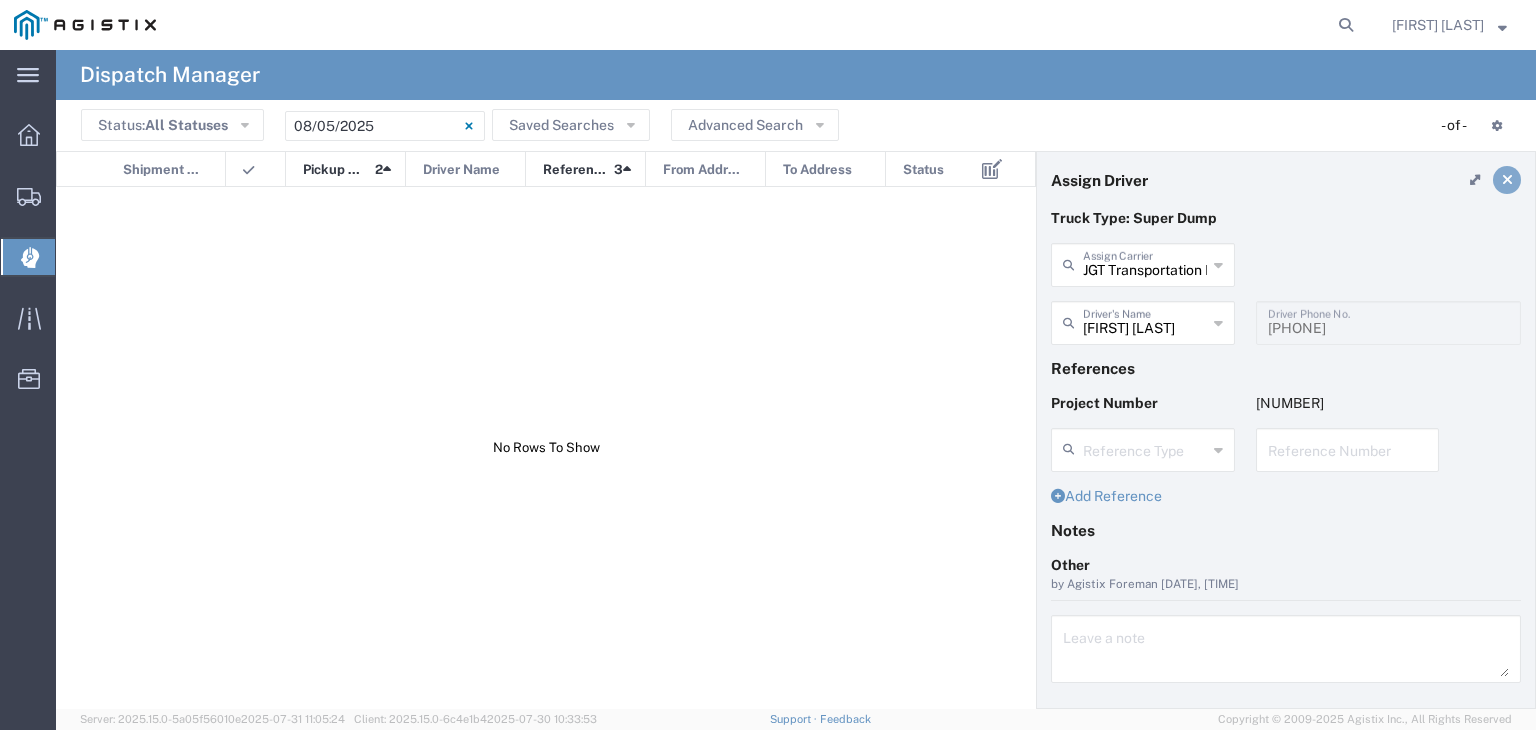 click 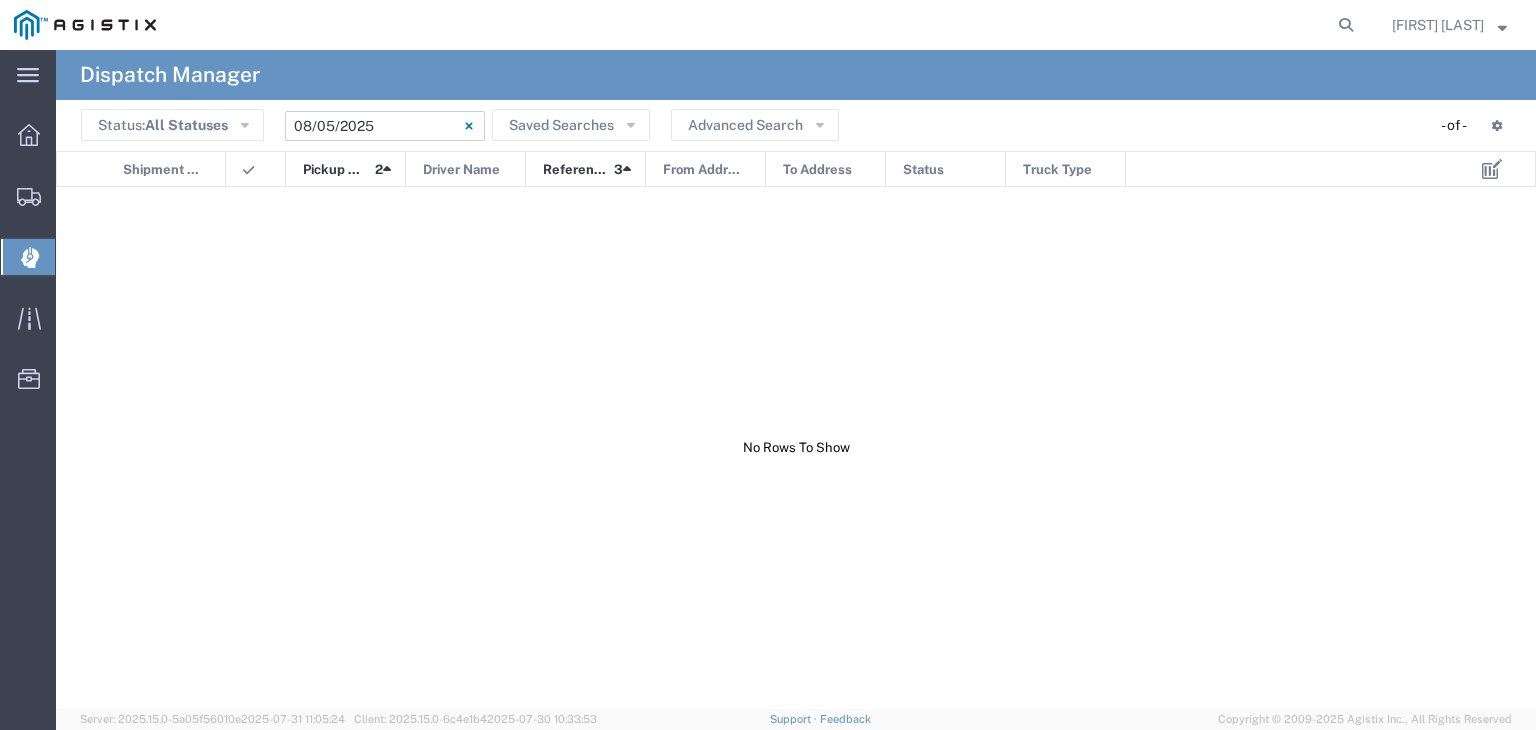 click on "08/05/2025 - 08/05/2025" 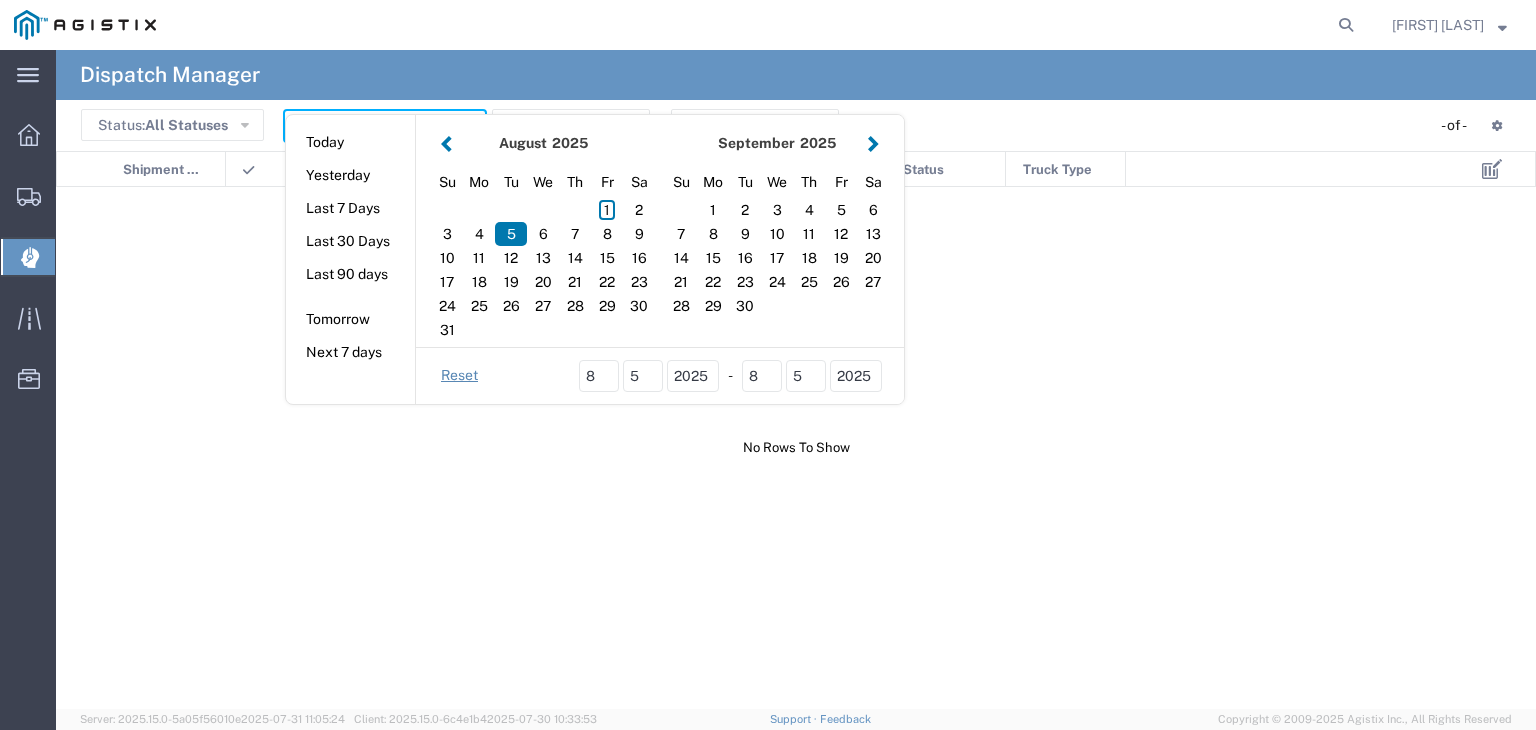 click 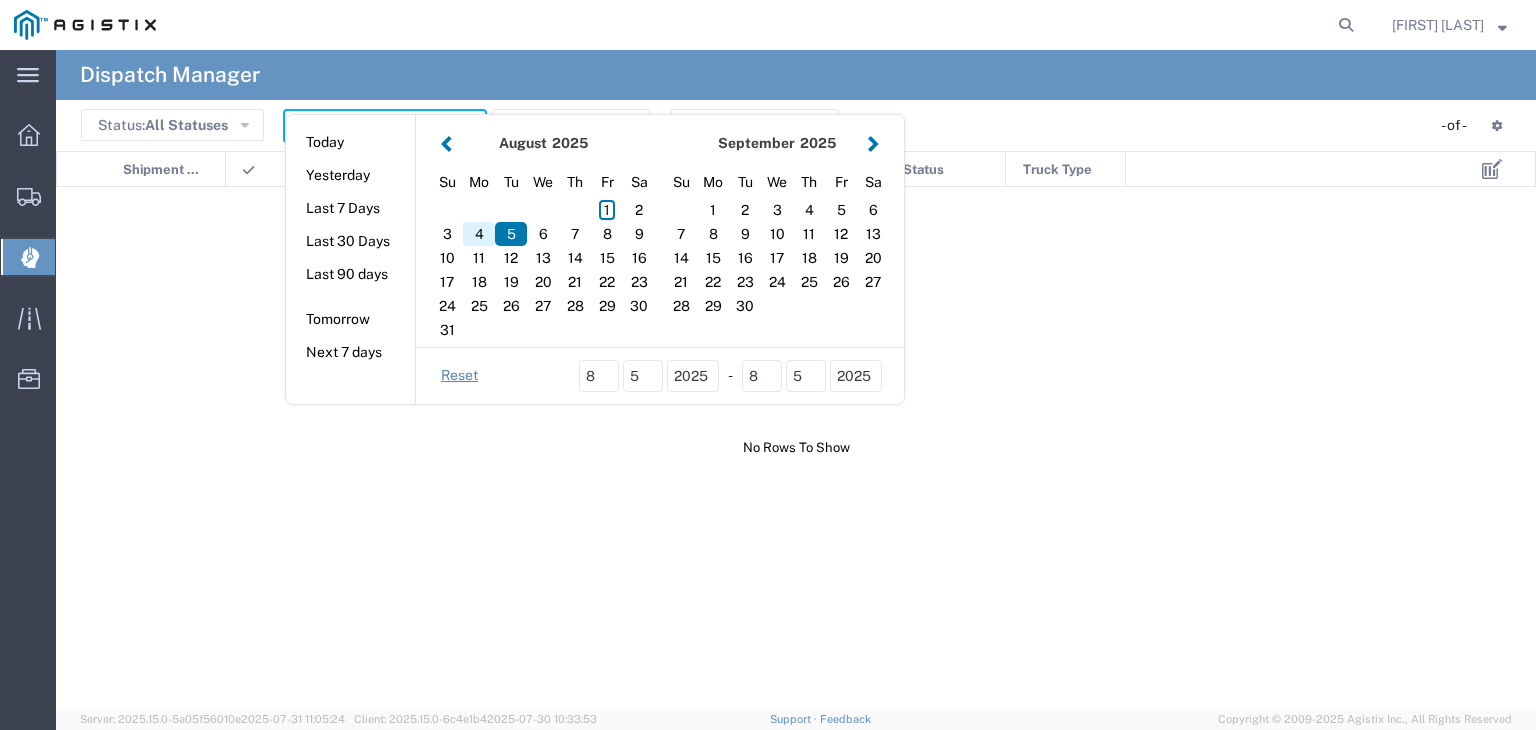 click on "4" 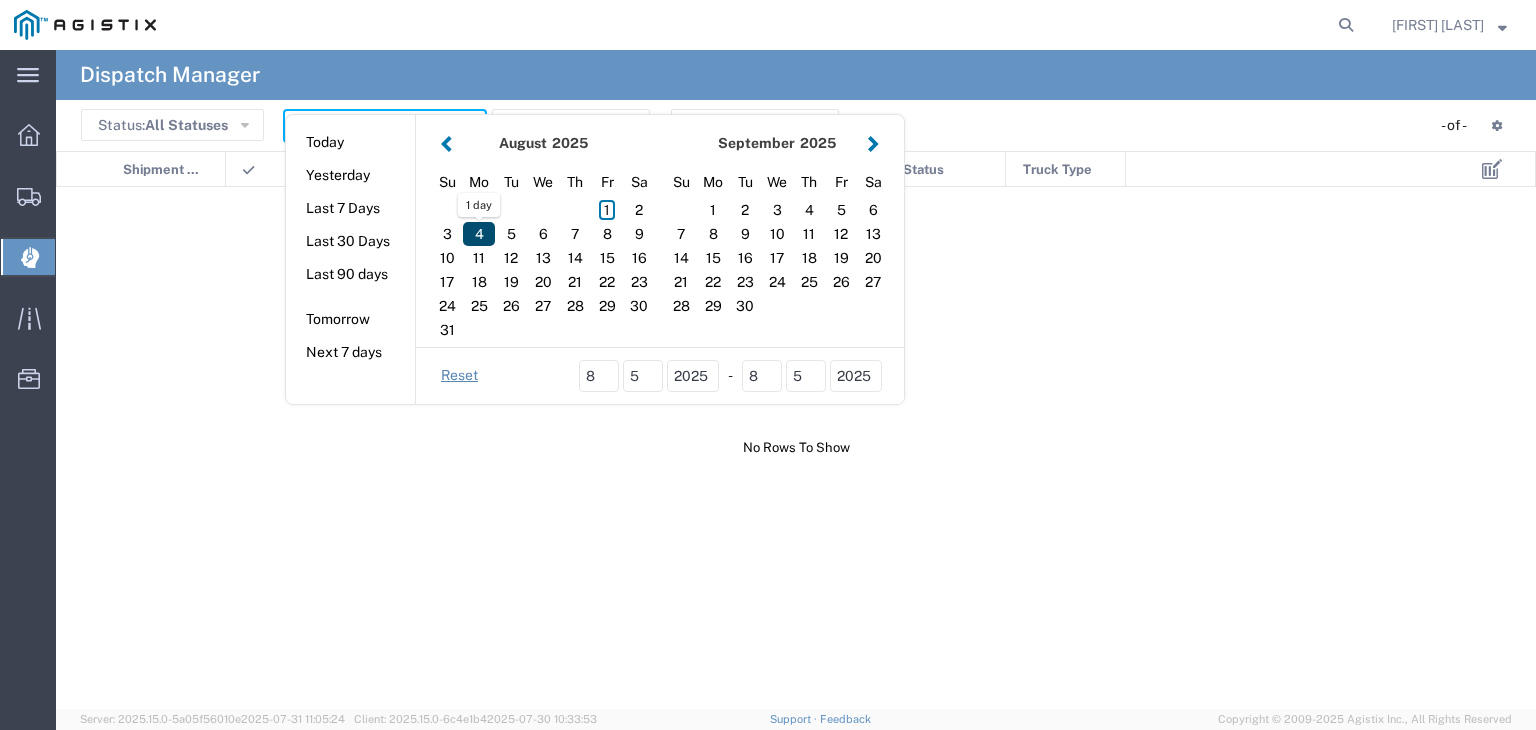 click on "4" 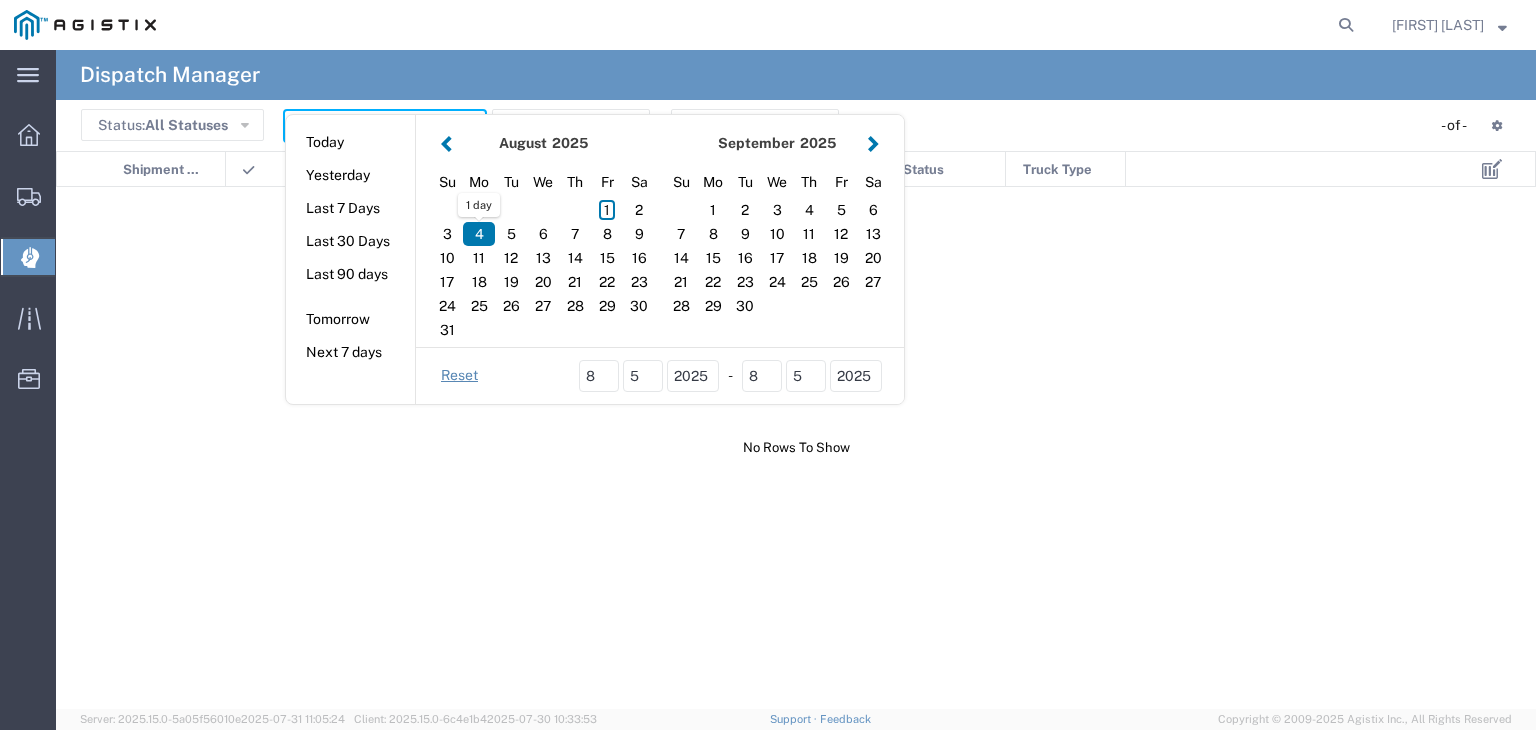 type on "08/04/2025" 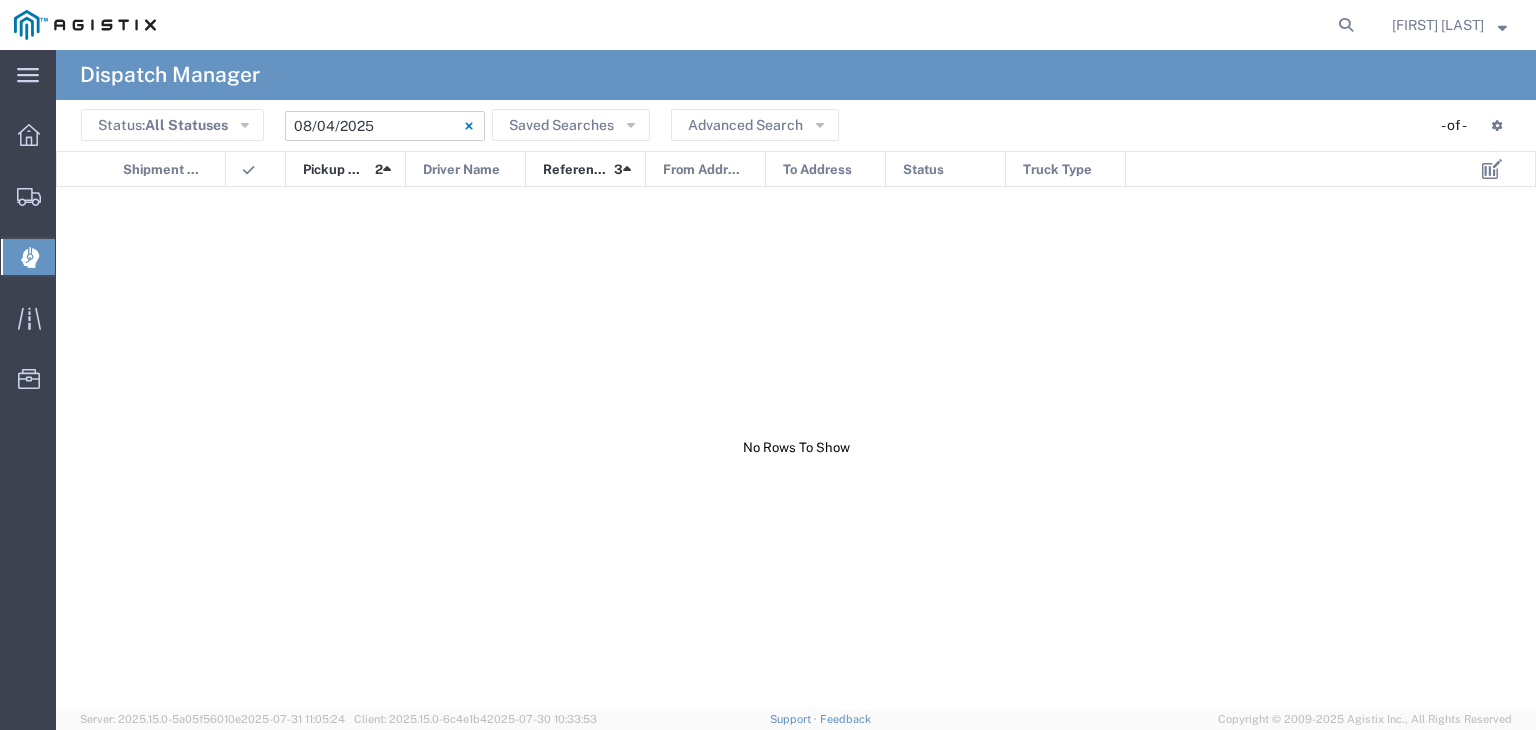 click on "[DATE] - [DATE]" 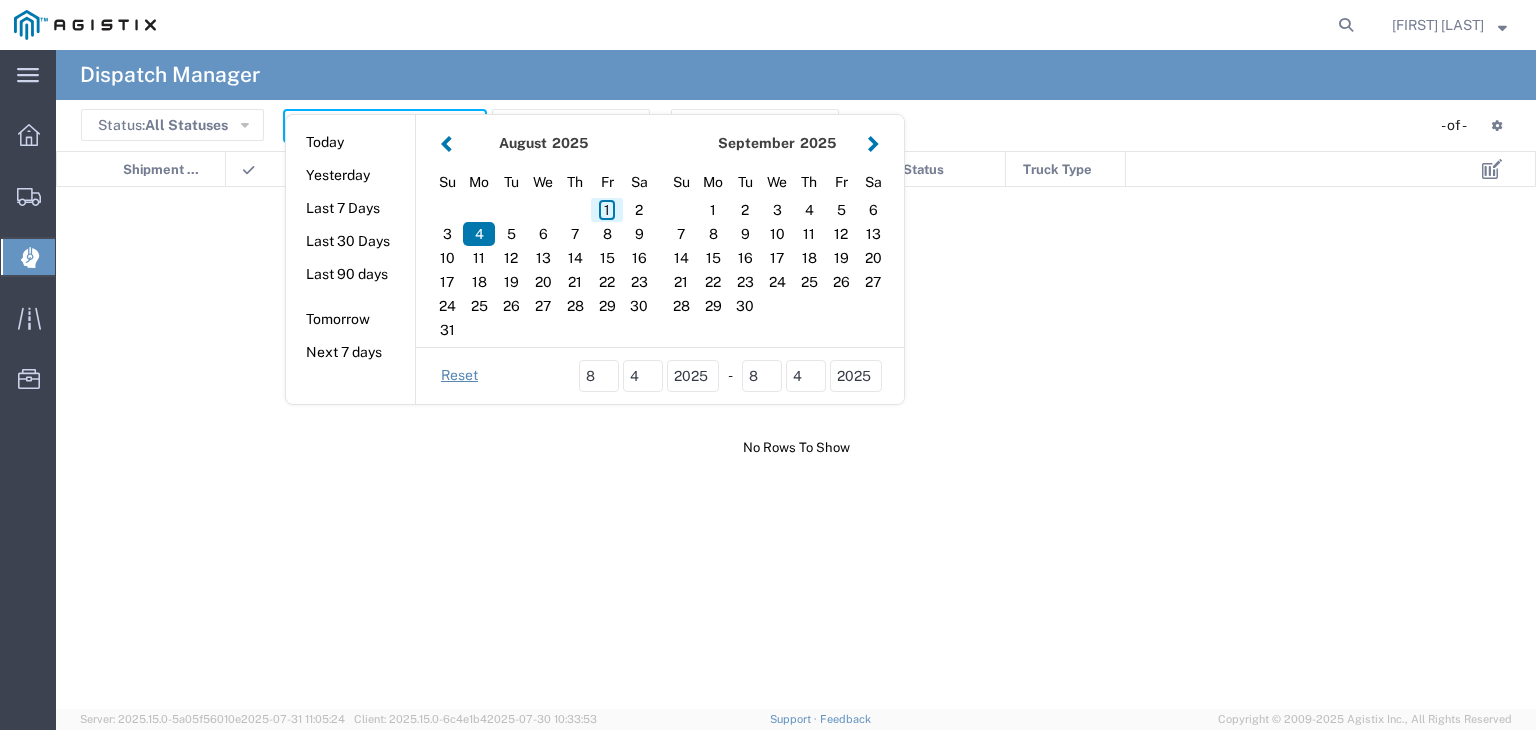 click on "1" 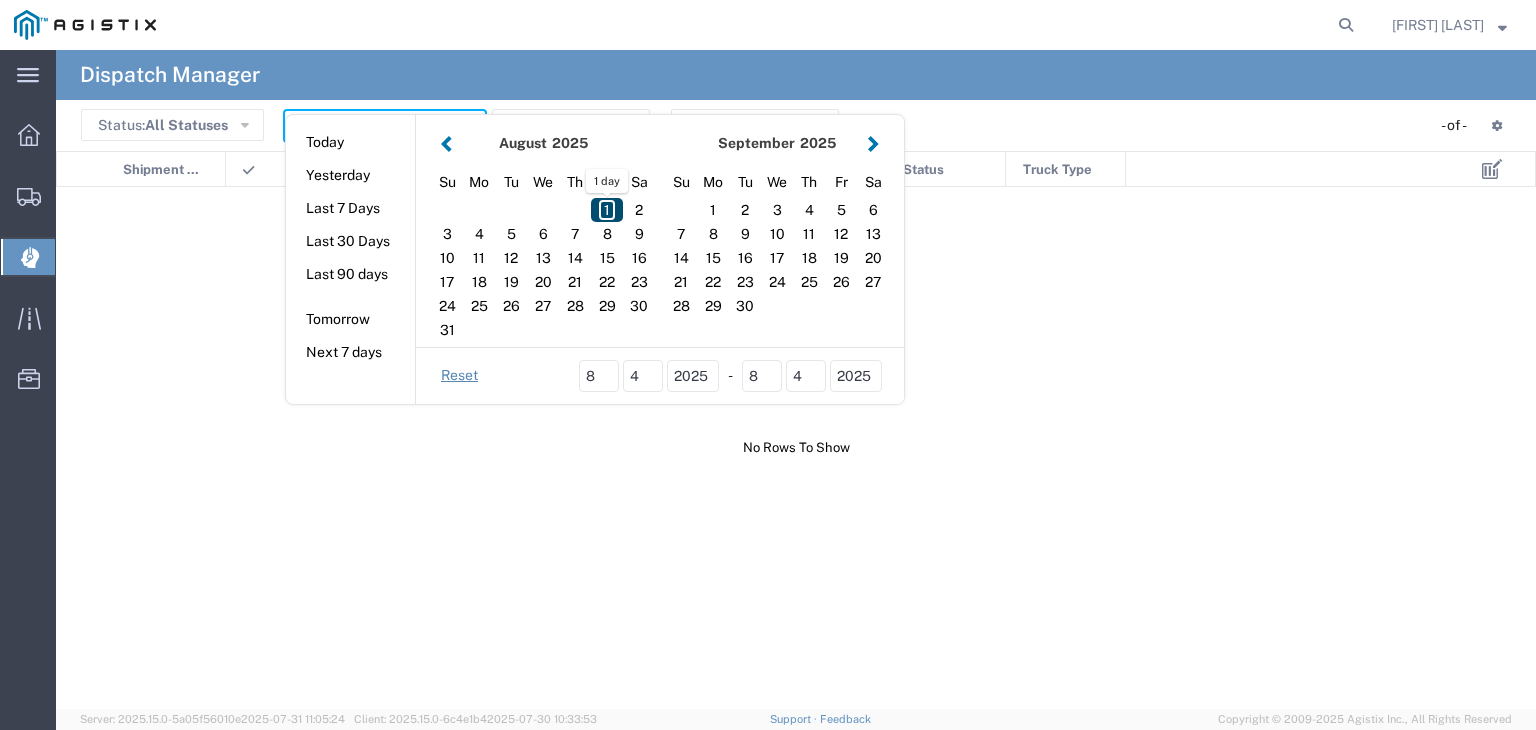 click on "1" 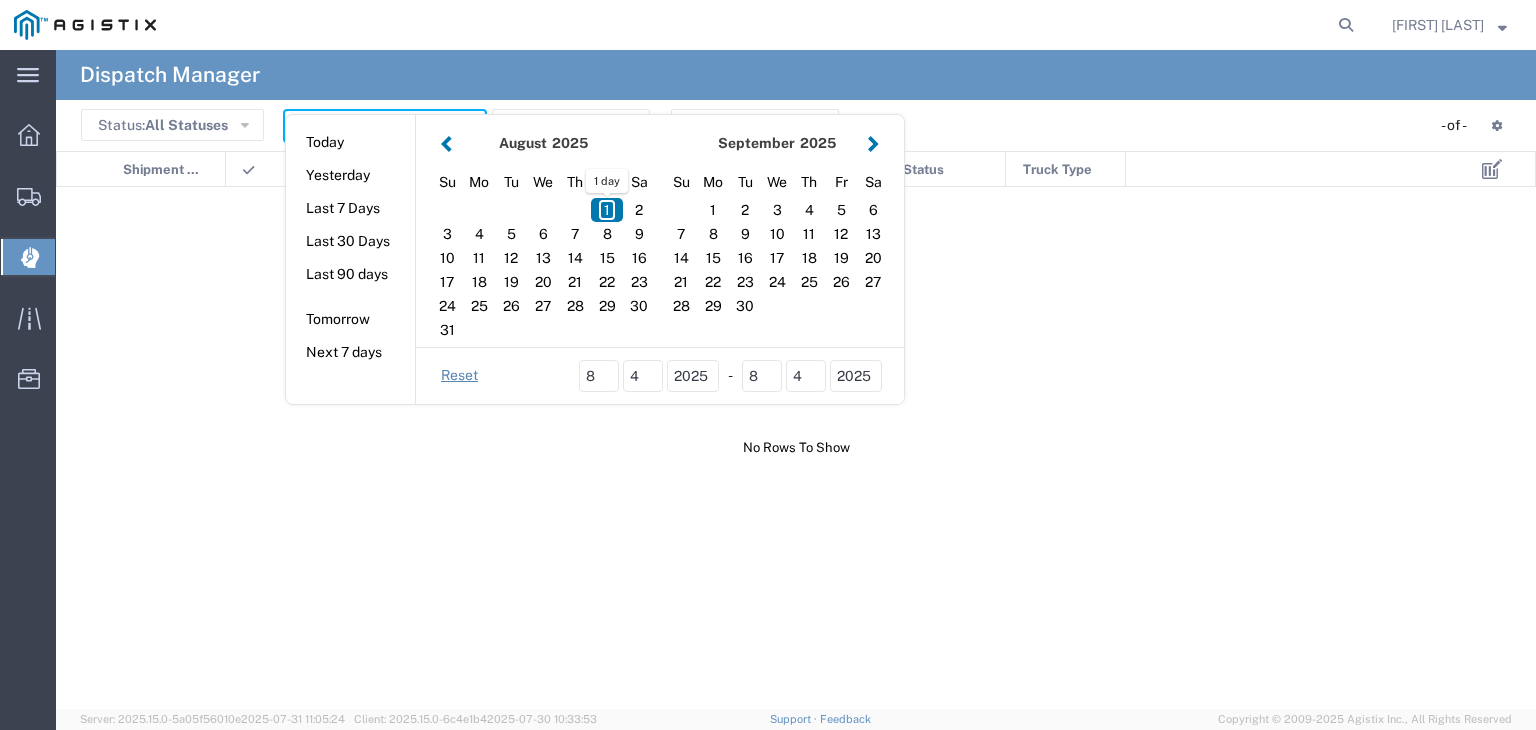 type on "08/01/2025" 